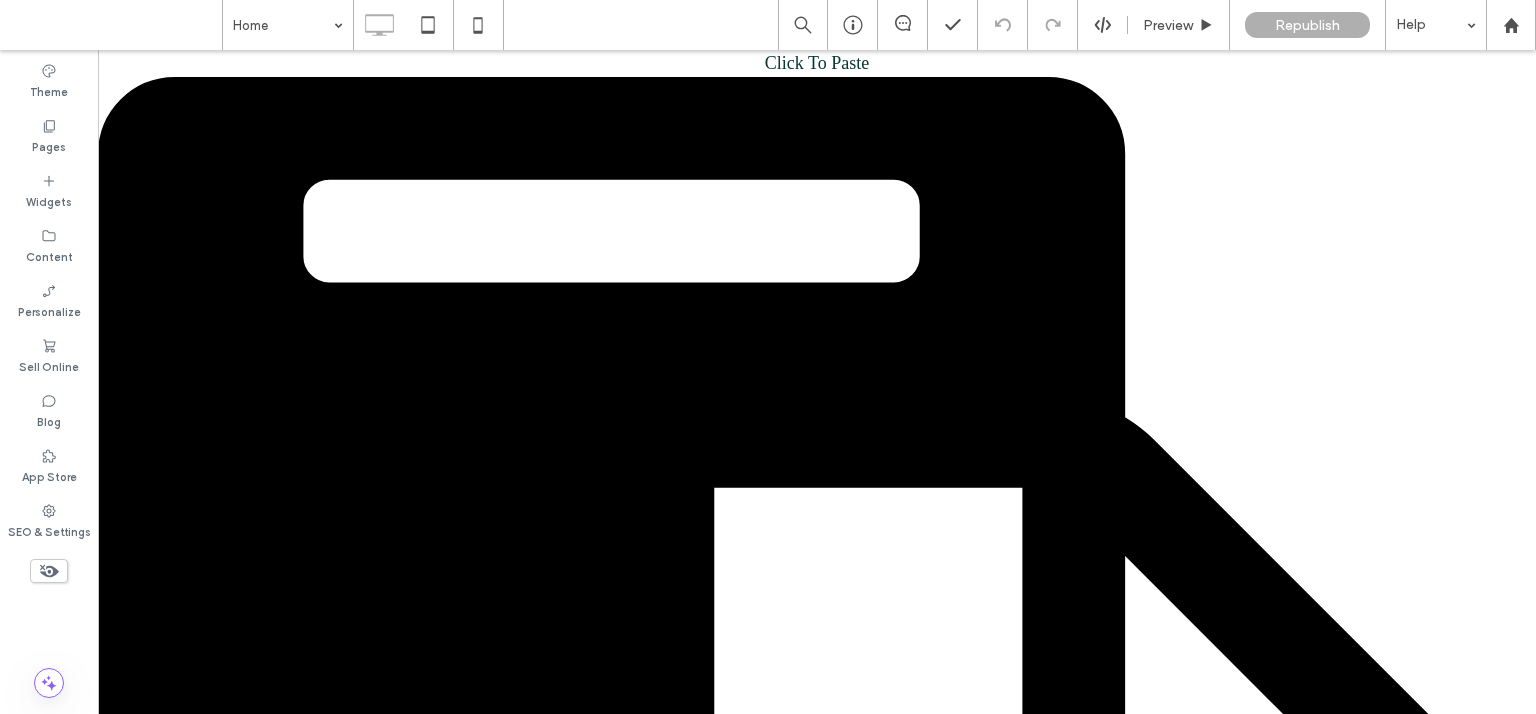 scroll, scrollTop: 0, scrollLeft: 0, axis: both 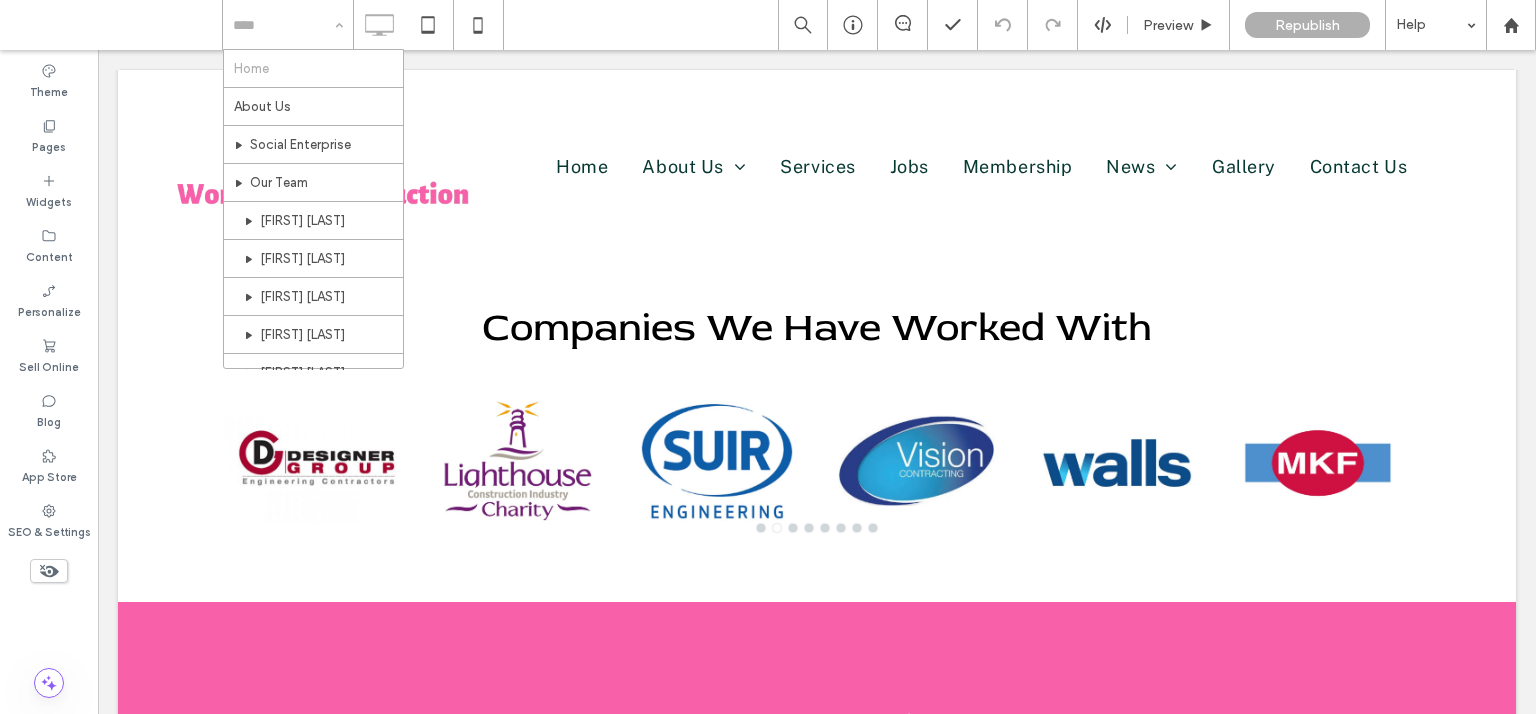 click at bounding box center [288, 25] 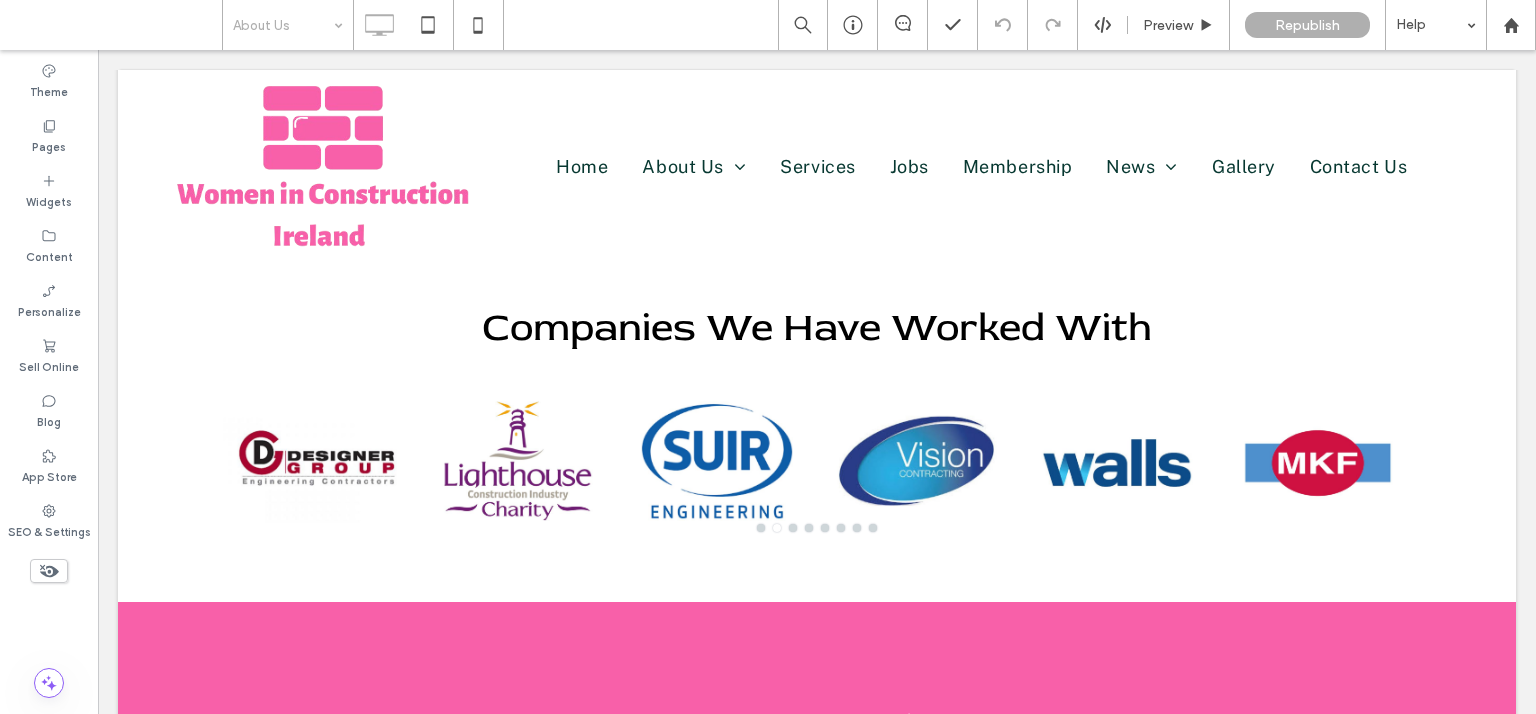 click 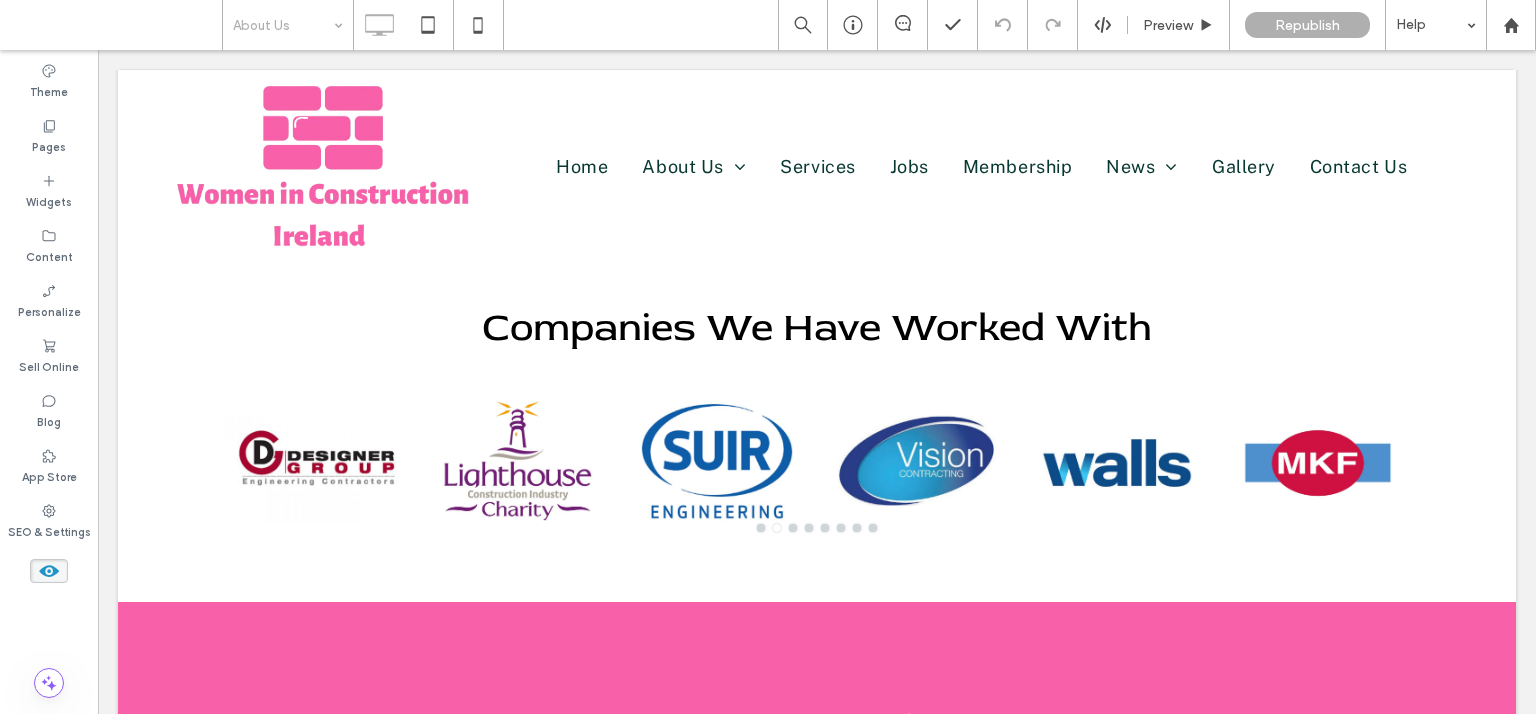 click 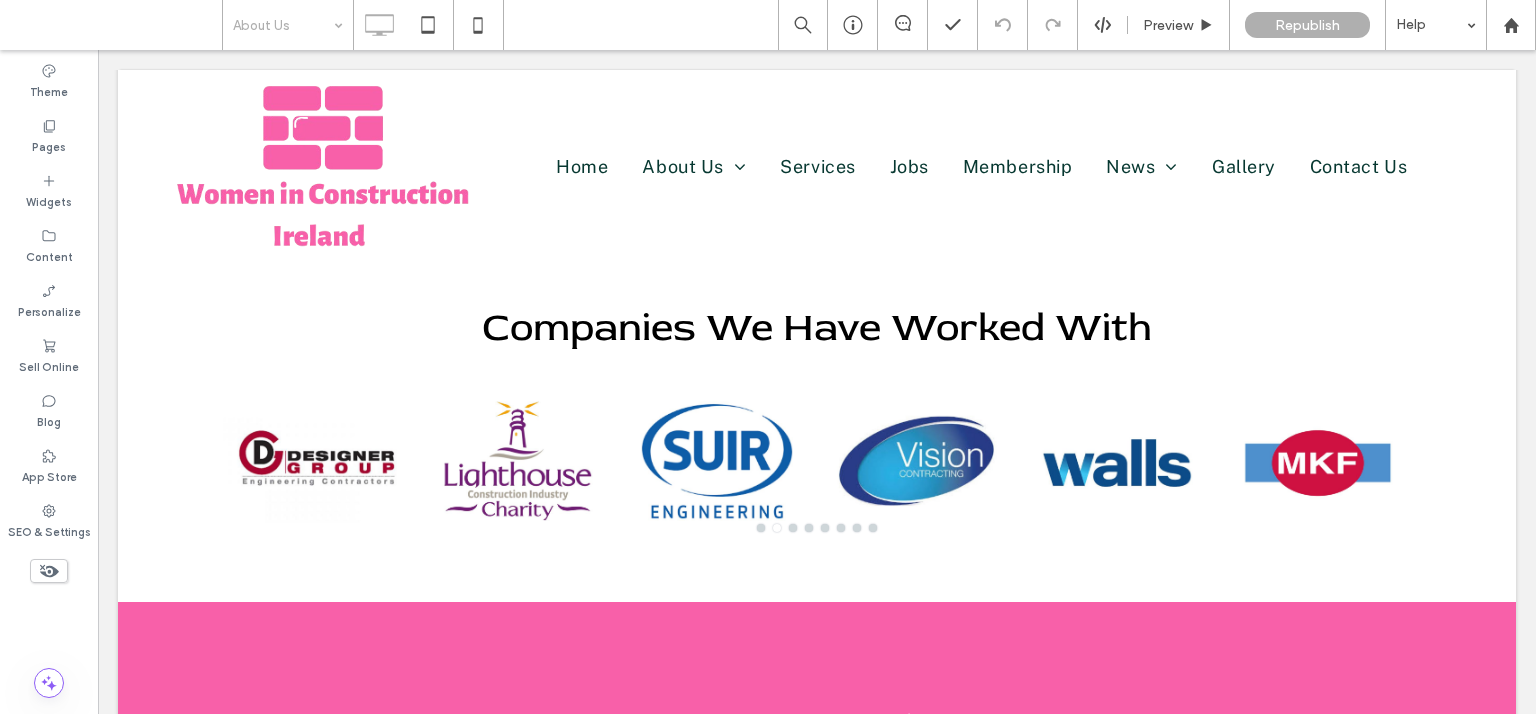 click at bounding box center [283, 25] 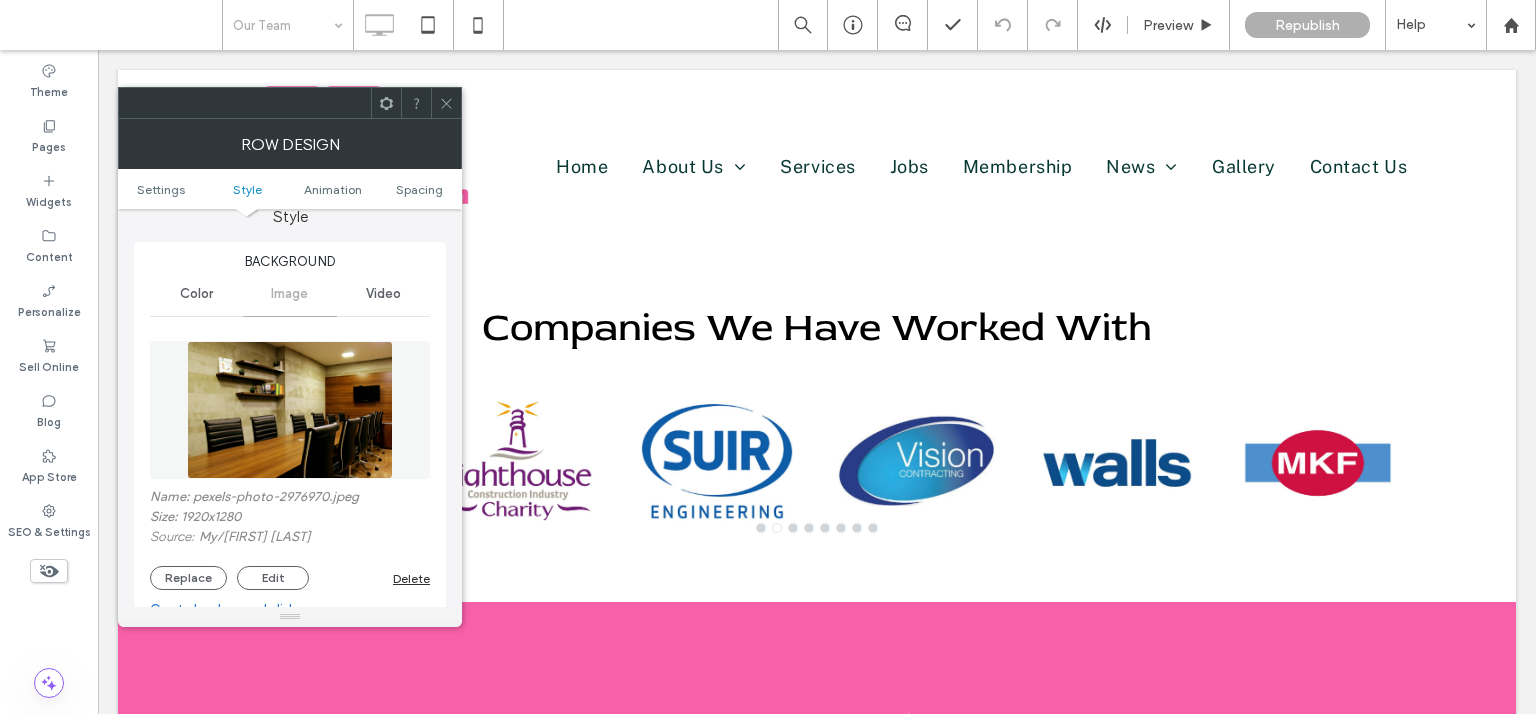 scroll, scrollTop: 360, scrollLeft: 0, axis: vertical 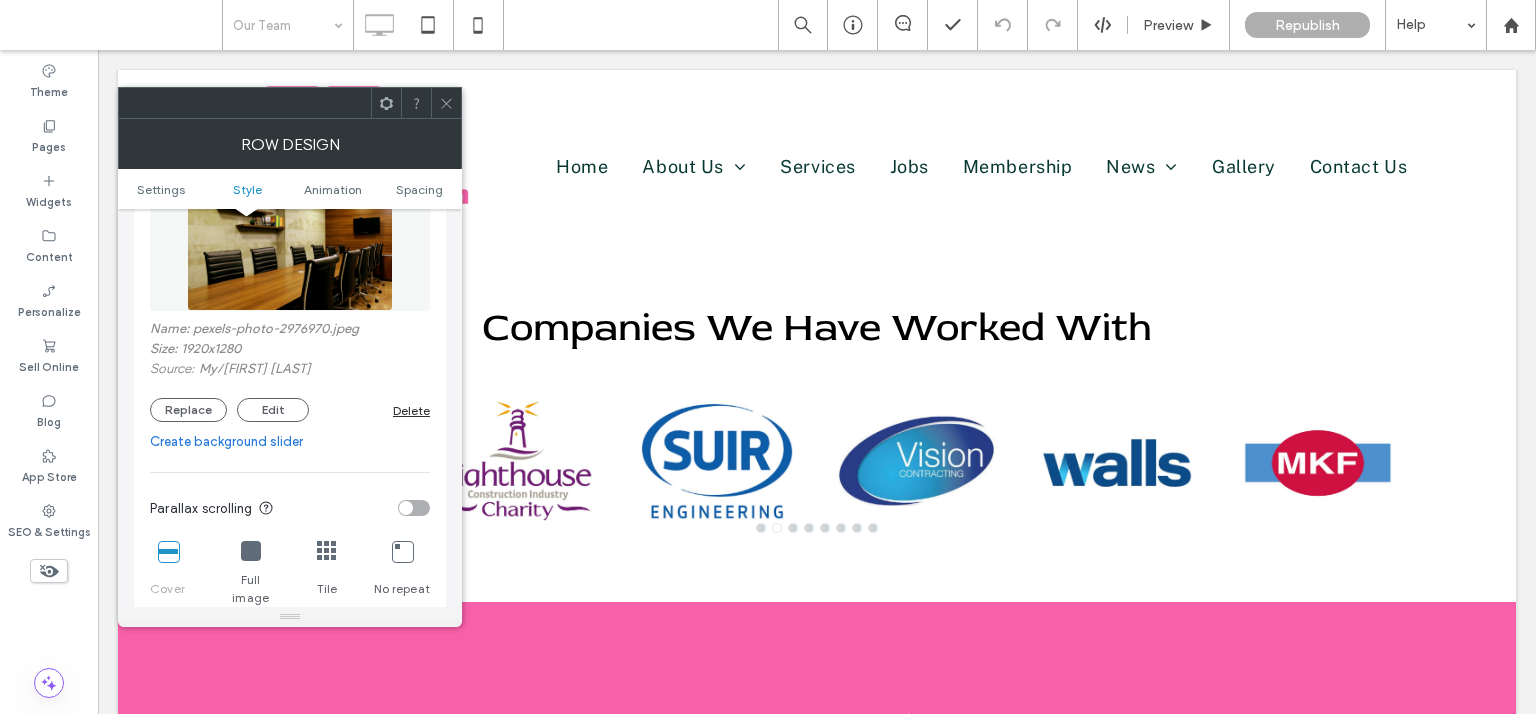 click 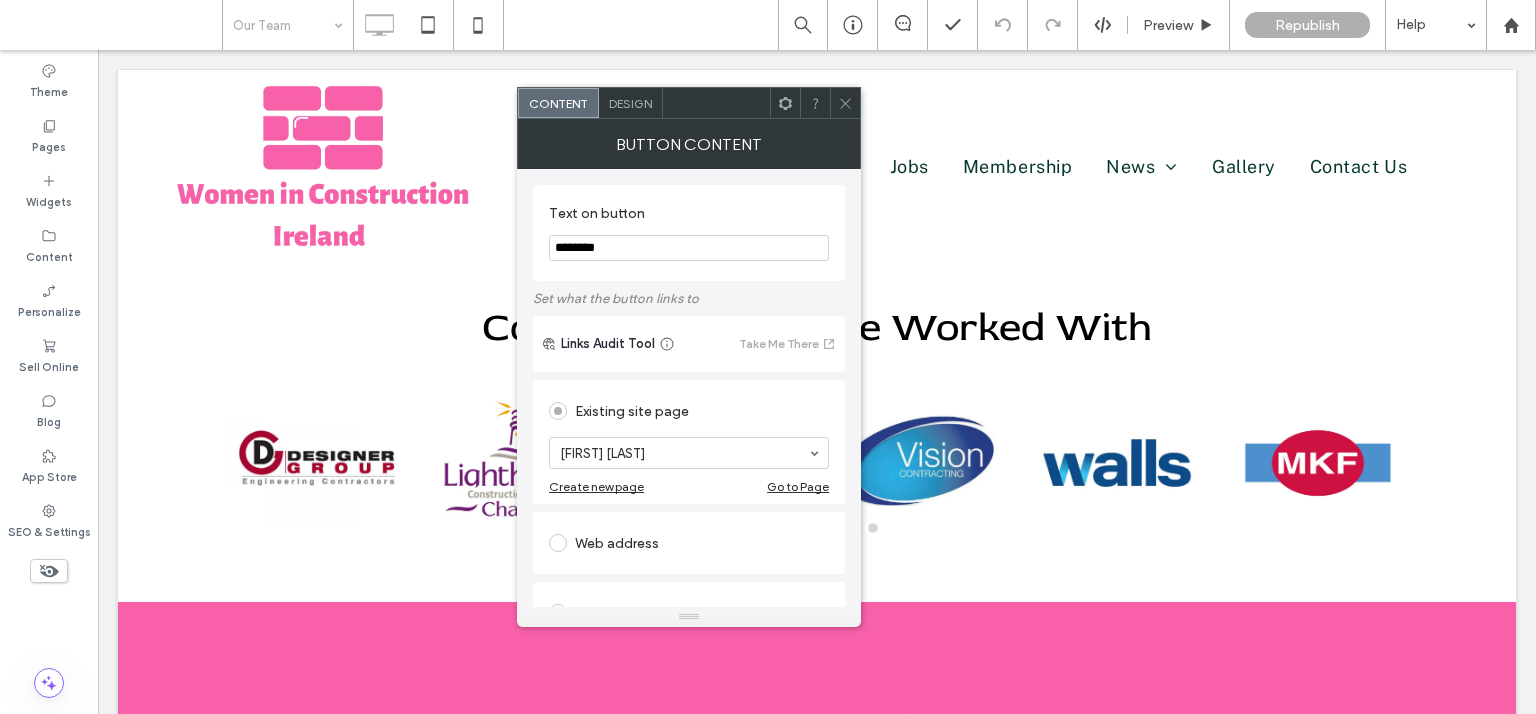 click at bounding box center (845, 103) 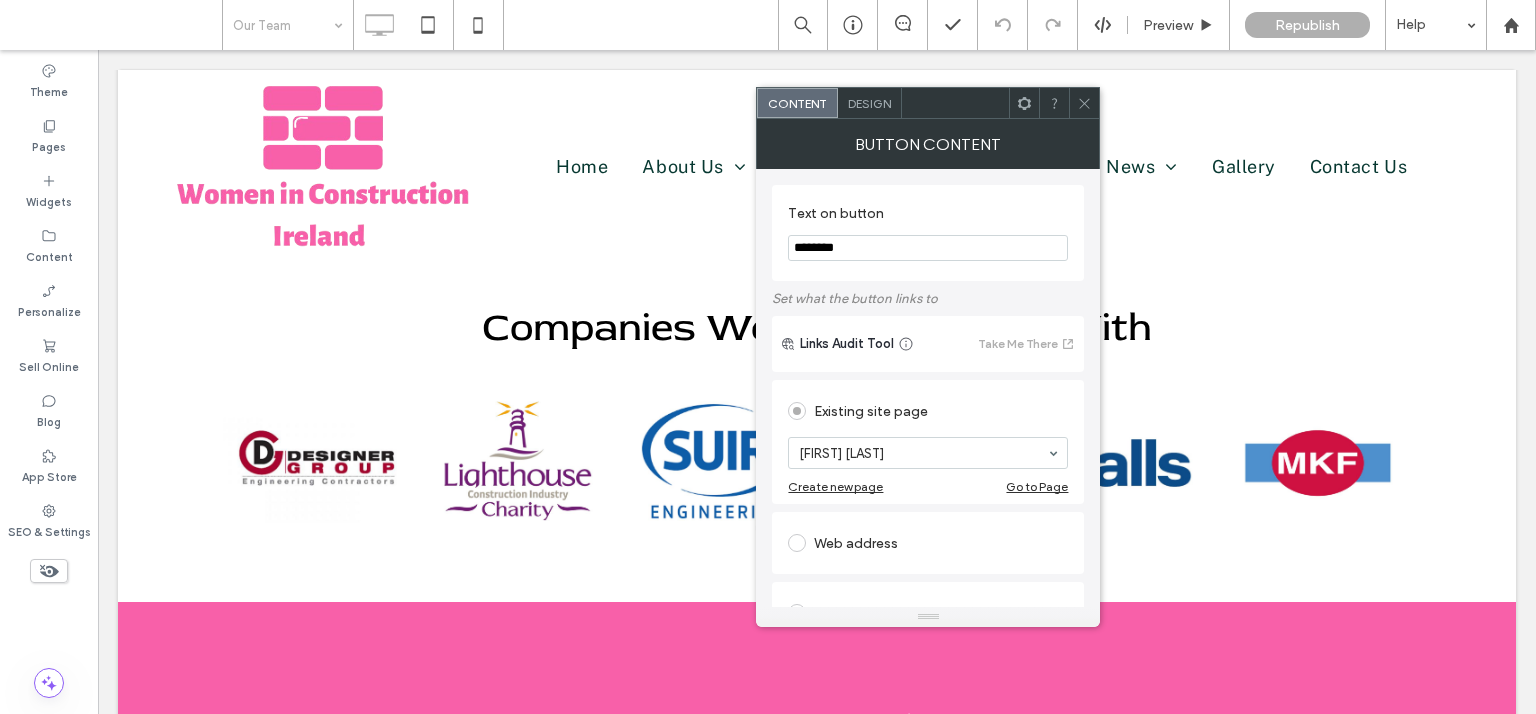 click at bounding box center [1084, 103] 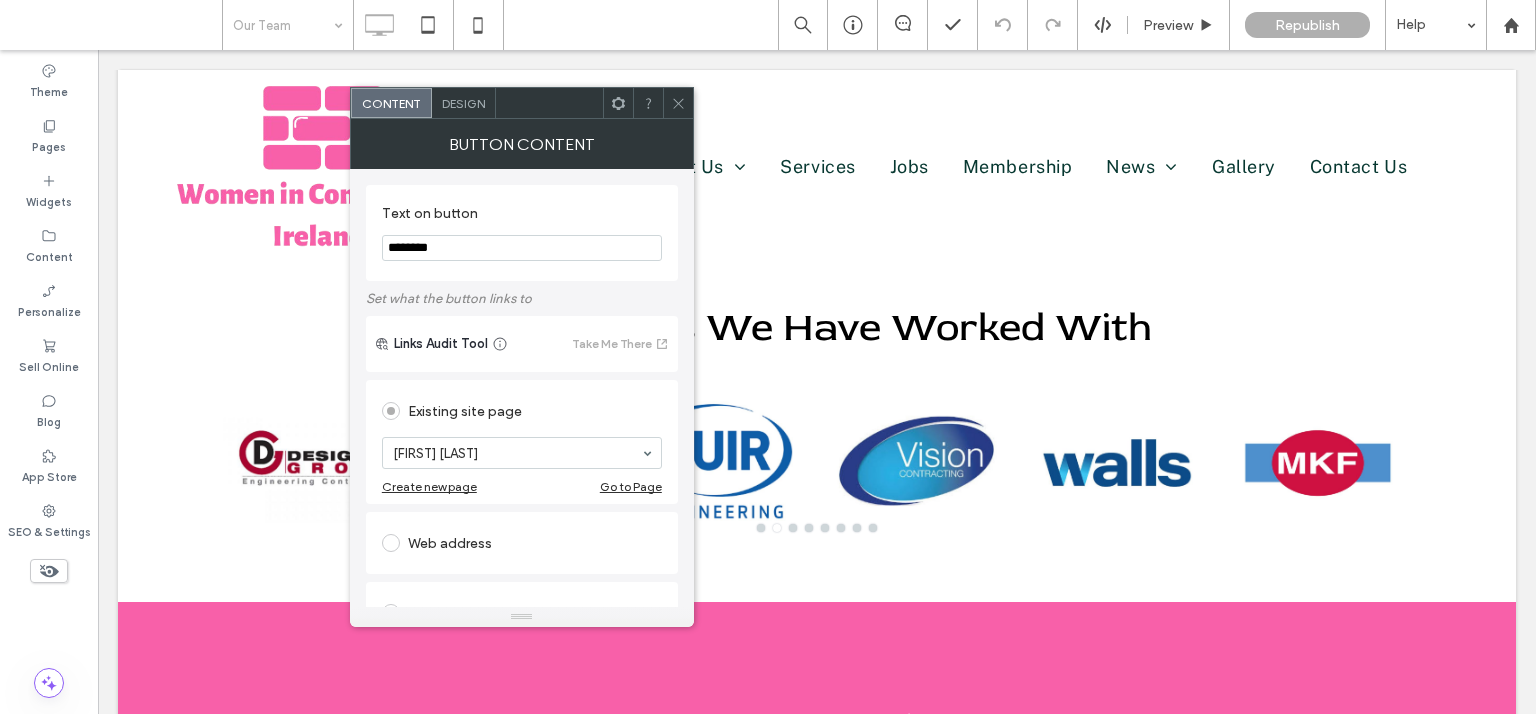 click 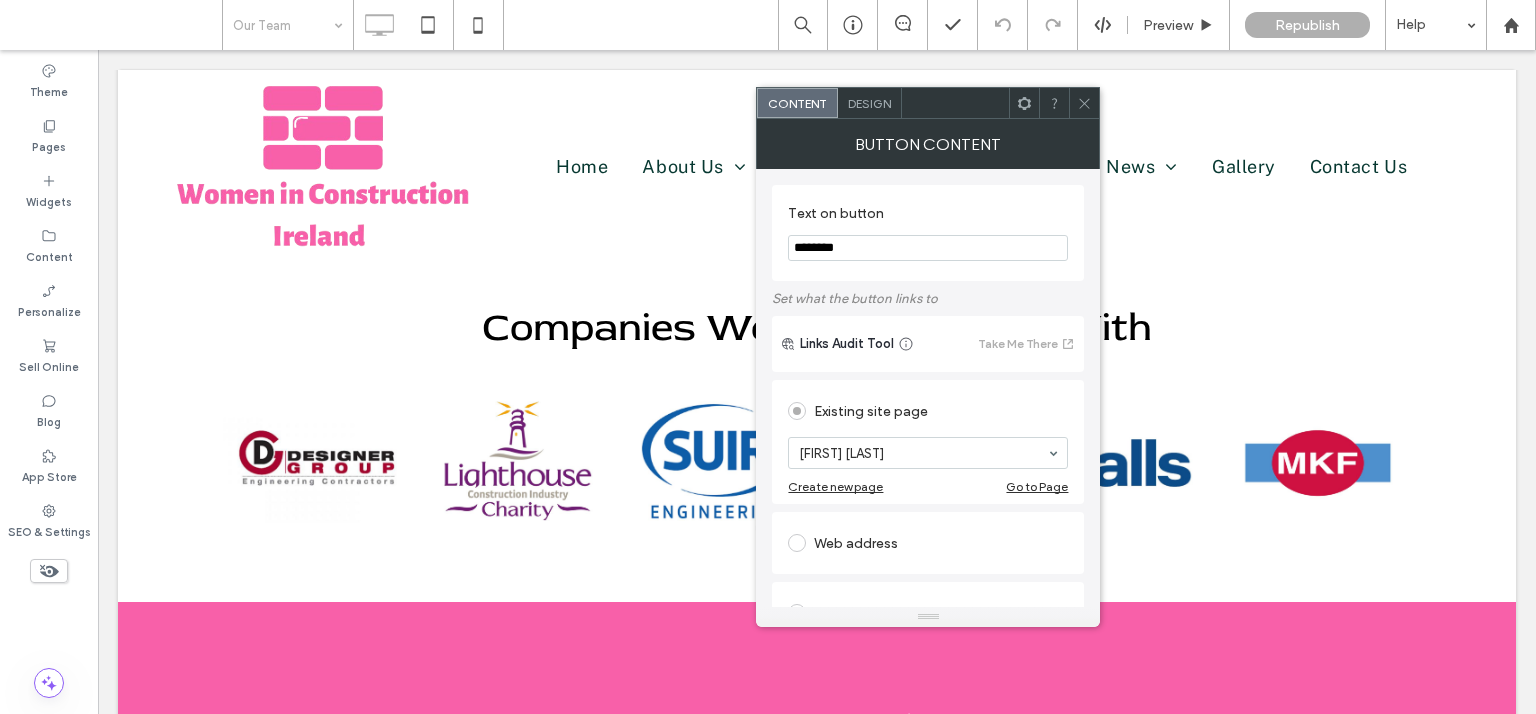 click 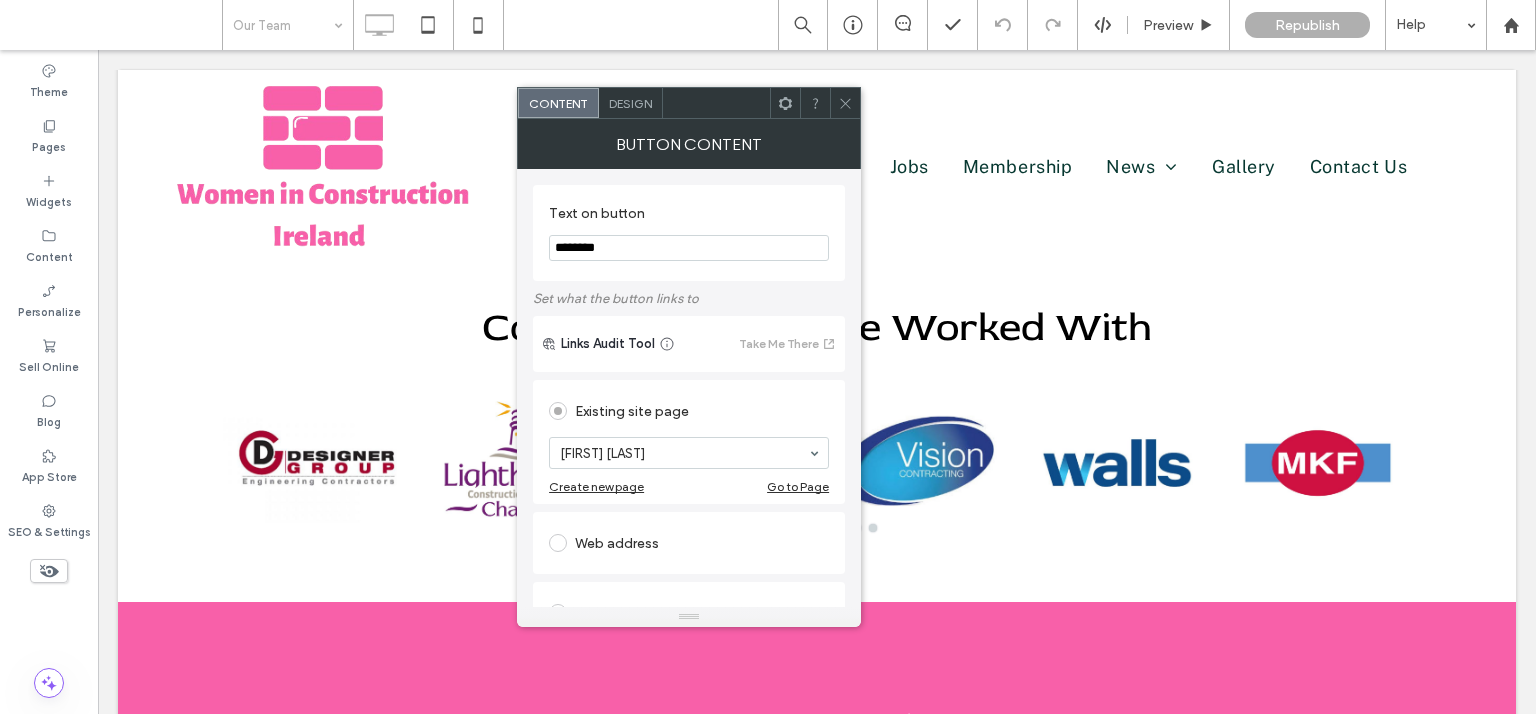 click 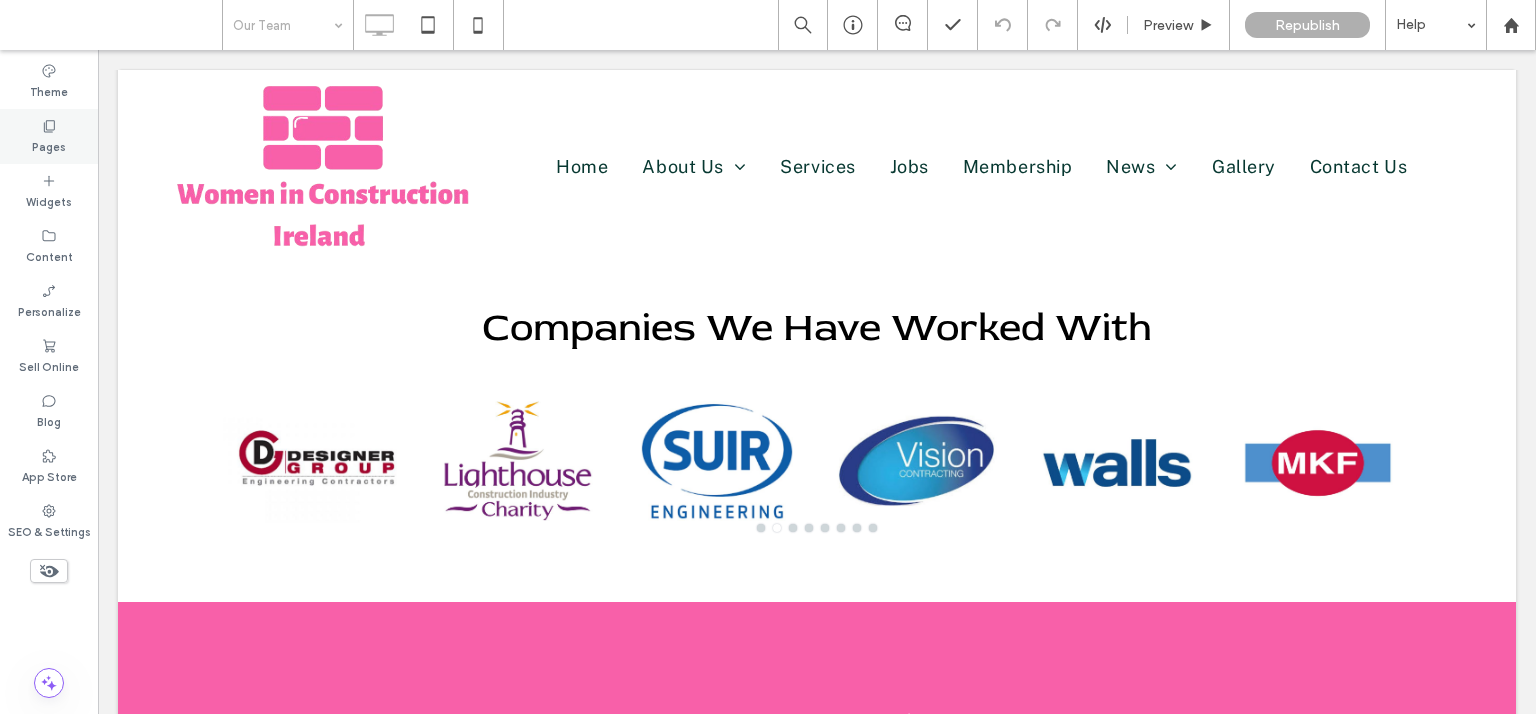 click at bounding box center (49, 125) 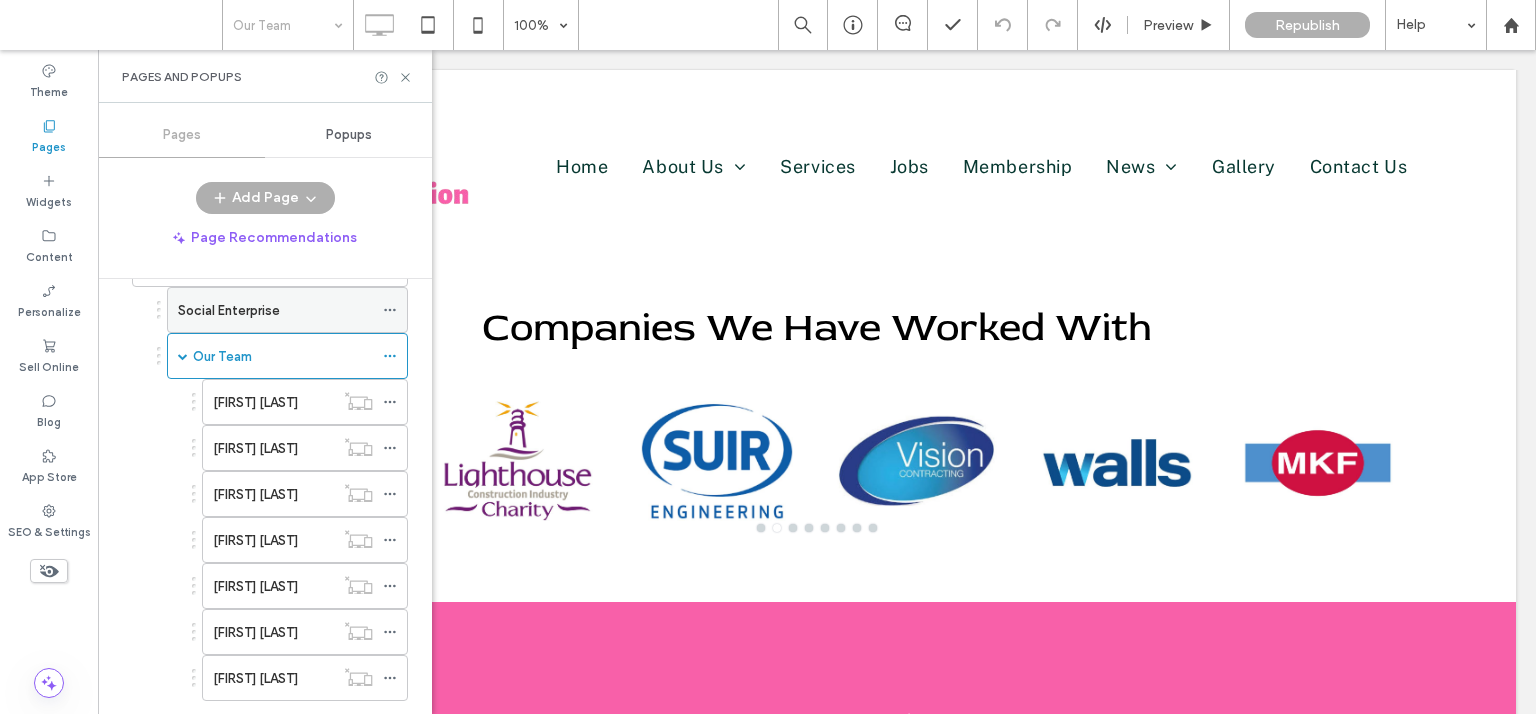 scroll, scrollTop: 0, scrollLeft: 0, axis: both 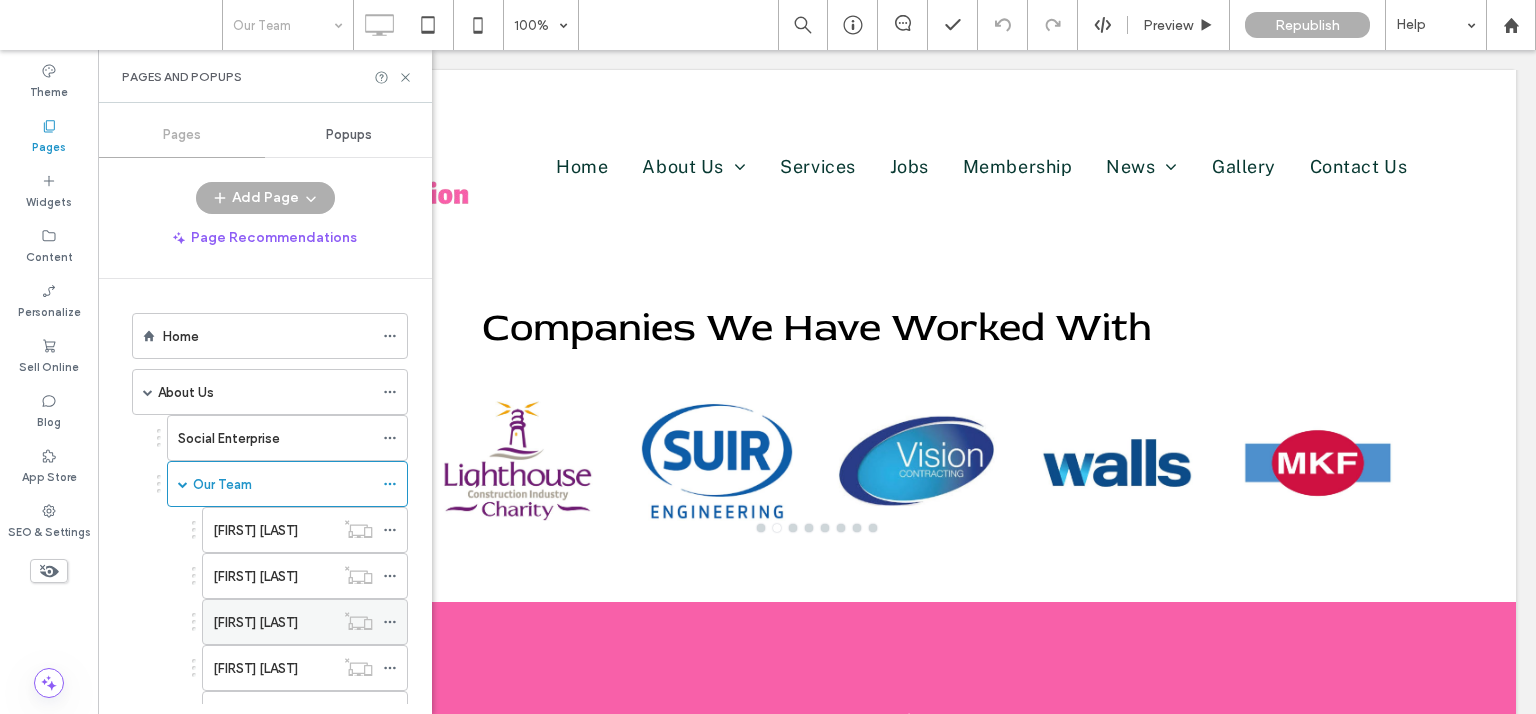 click on "[FIRST] [LAST]" at bounding box center [255, 622] 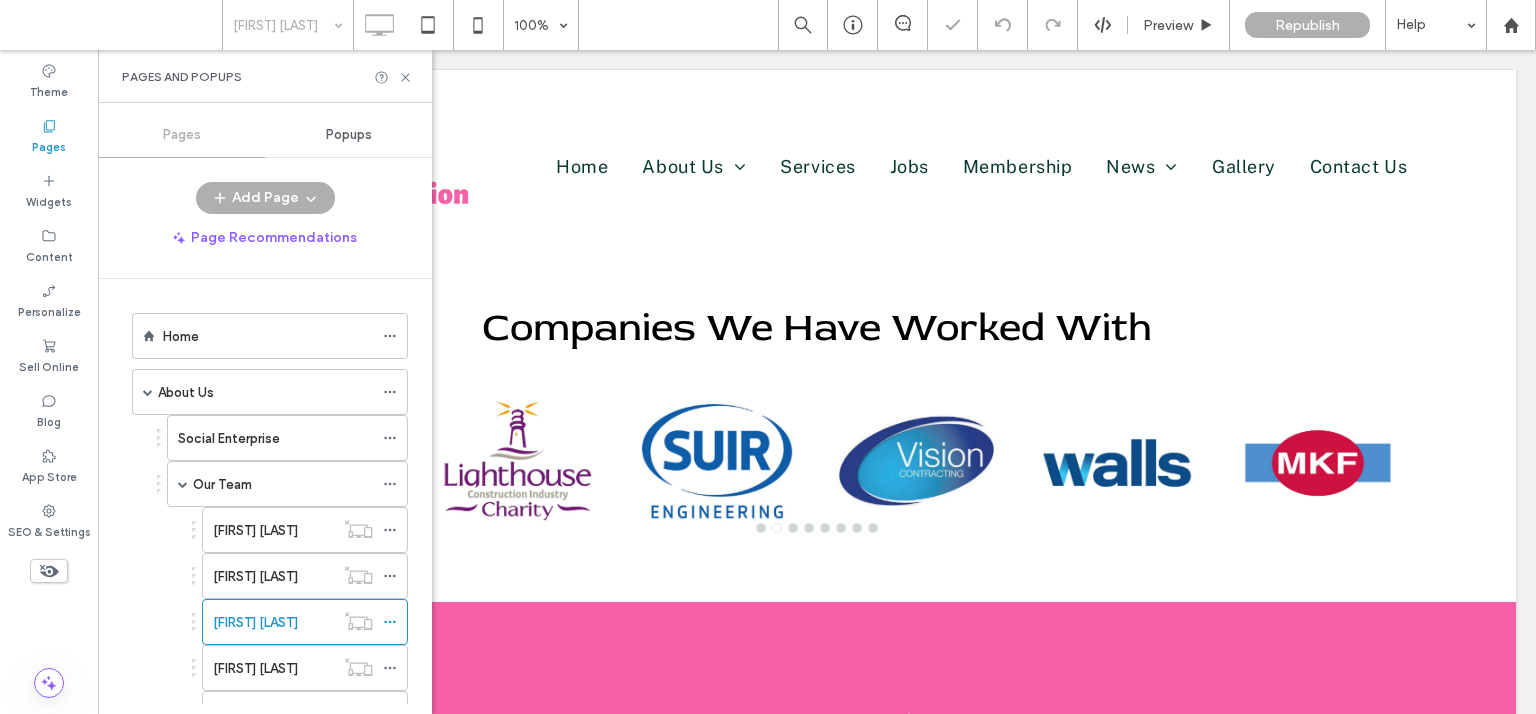click 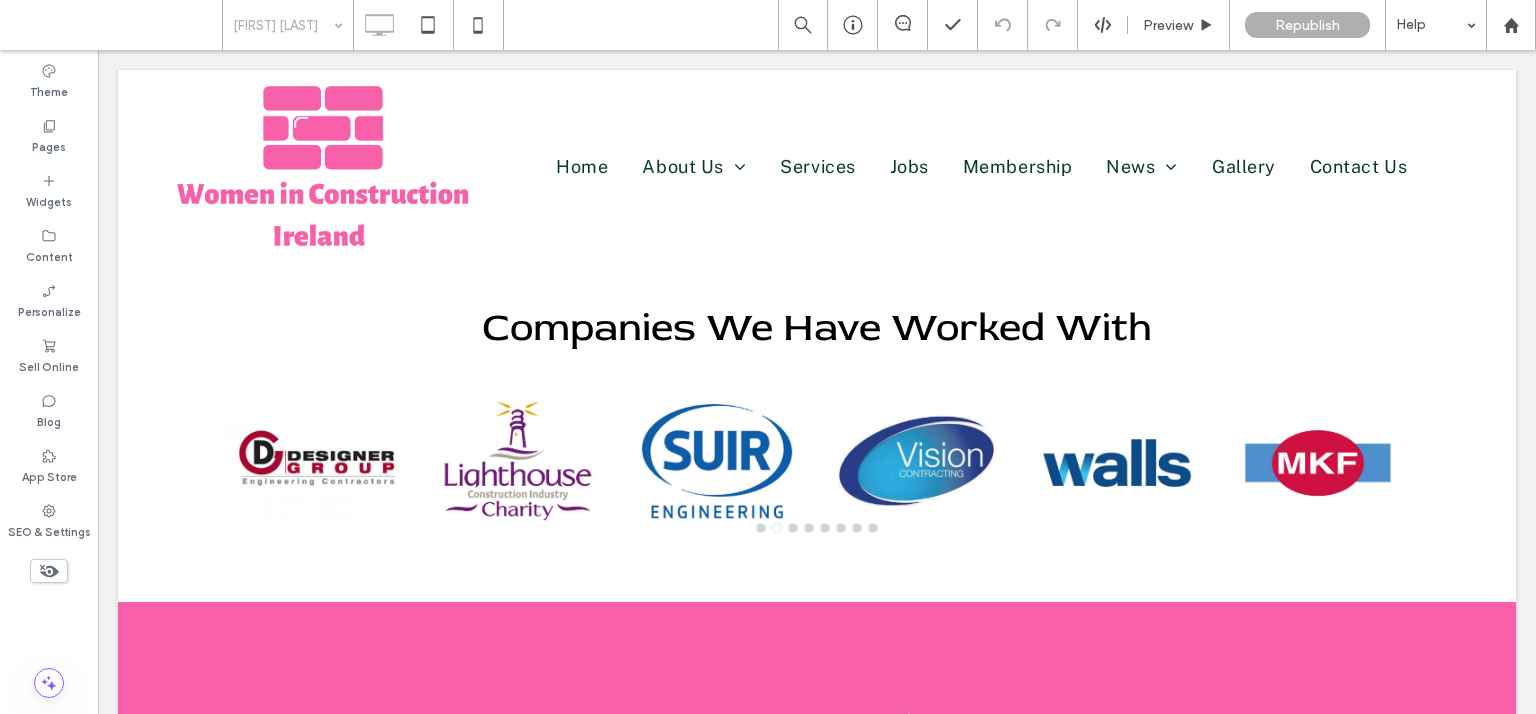 click at bounding box center [283, 25] 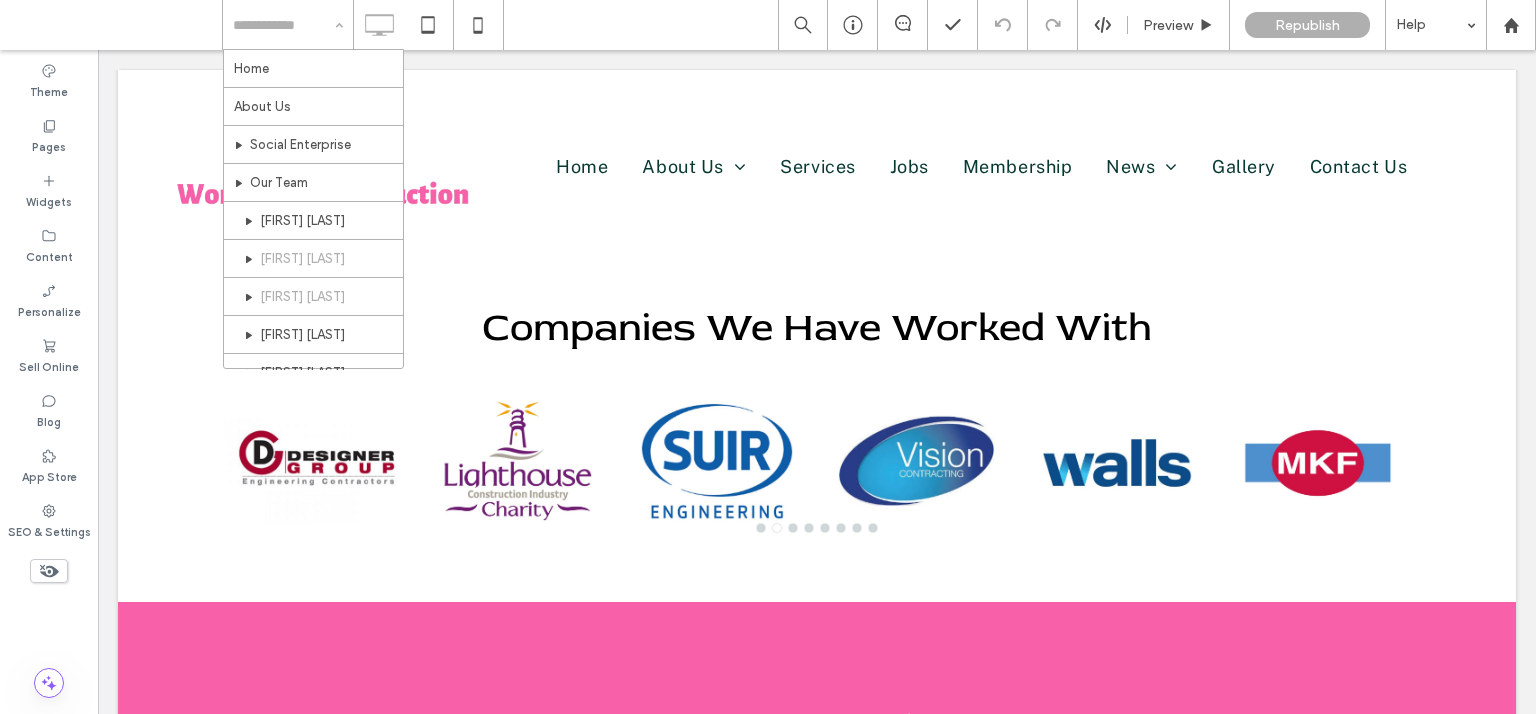 scroll, scrollTop: 288, scrollLeft: 0, axis: vertical 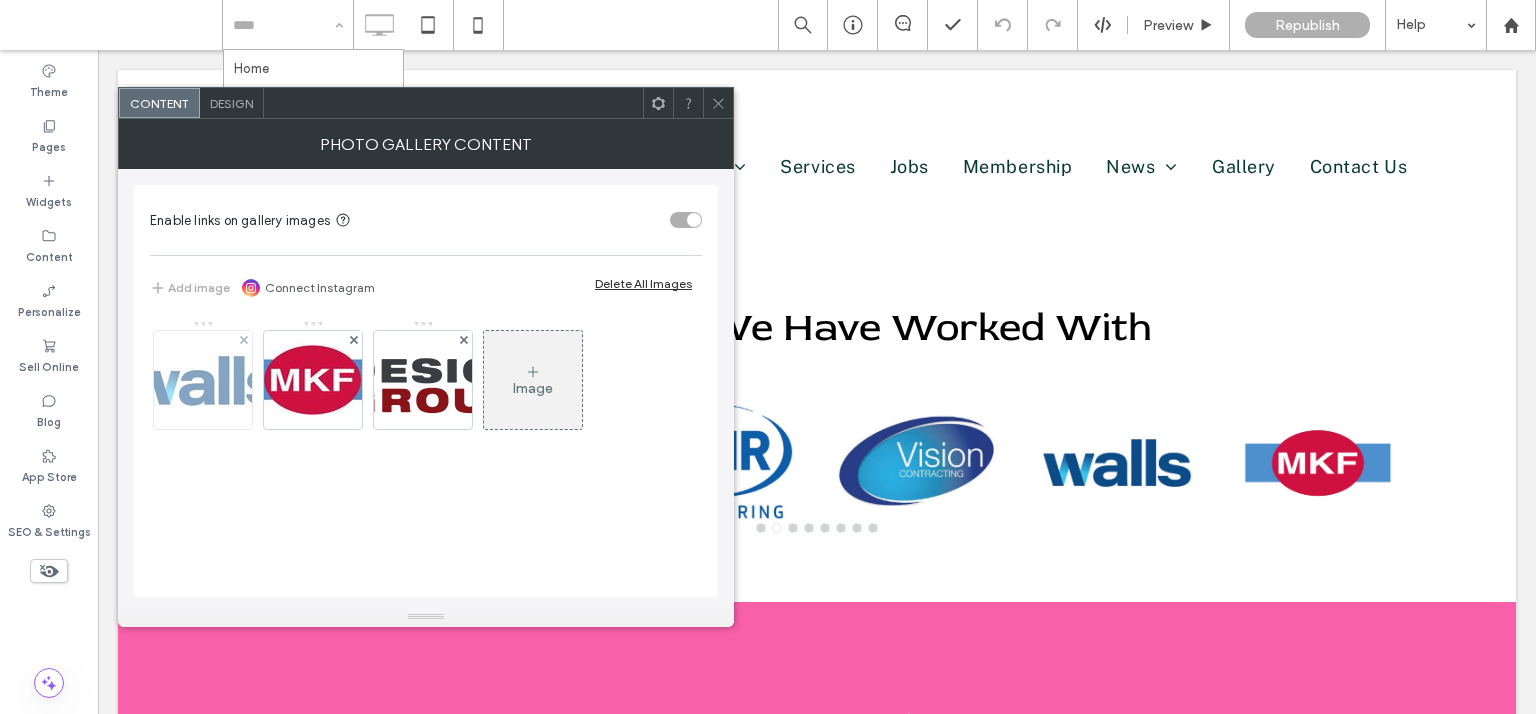 click at bounding box center (203, 380) 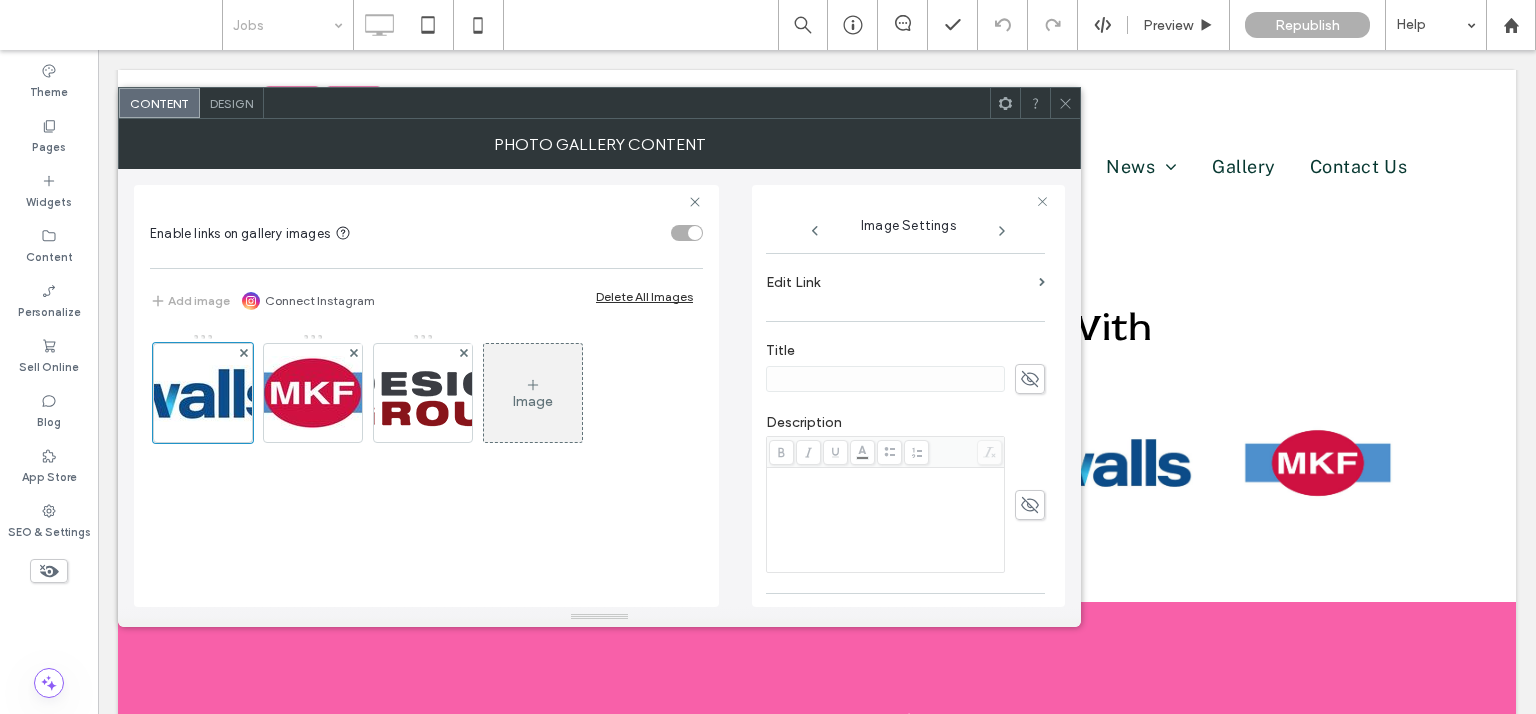 scroll, scrollTop: 631, scrollLeft: 0, axis: vertical 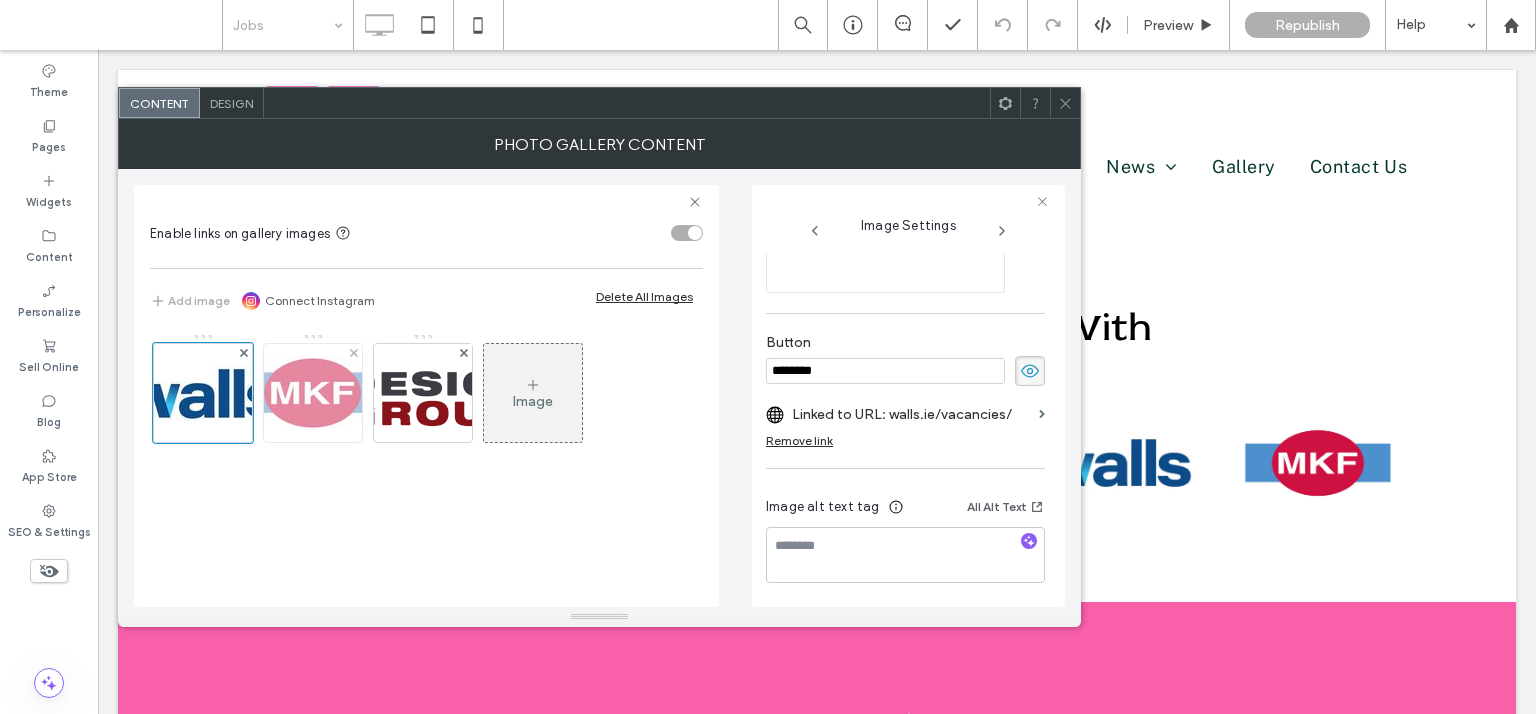 click at bounding box center (313, 393) 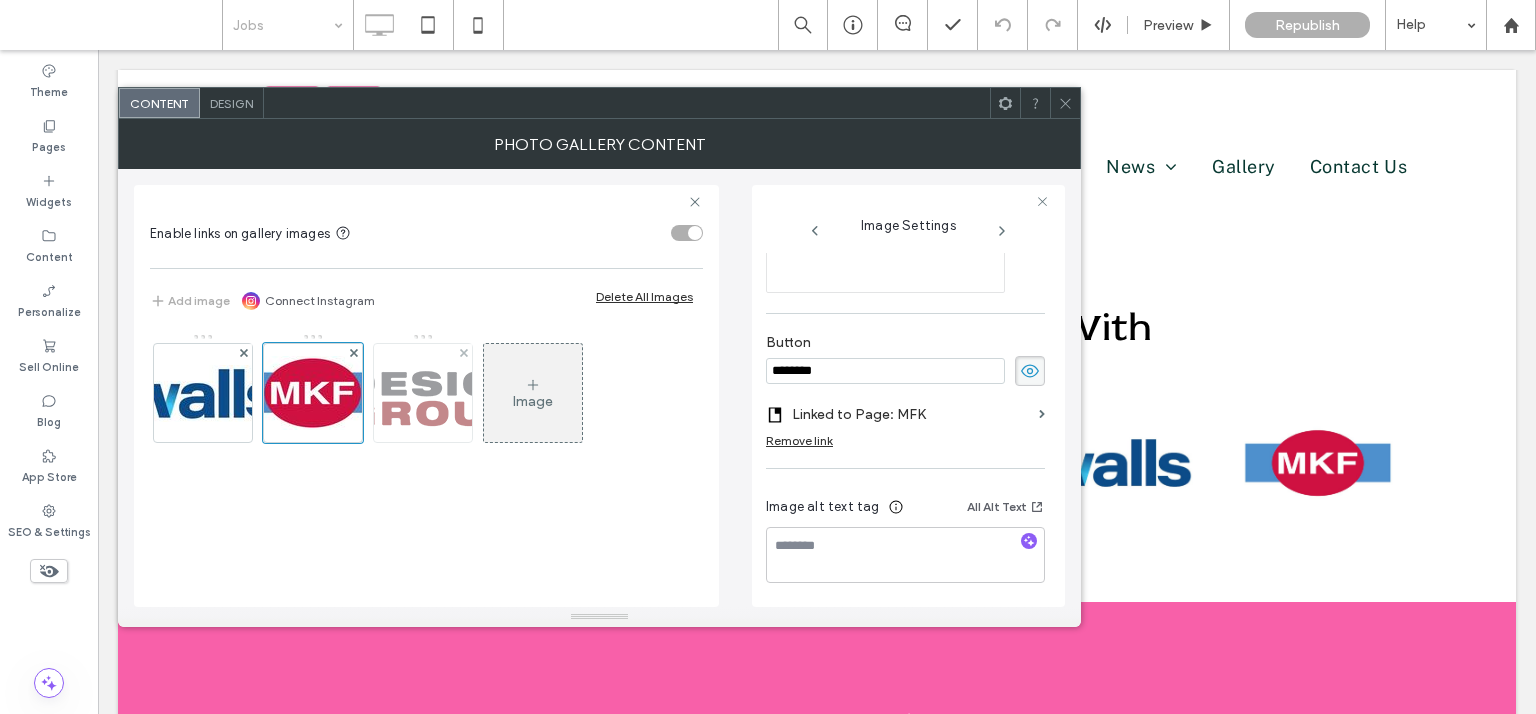 click at bounding box center (423, 393) 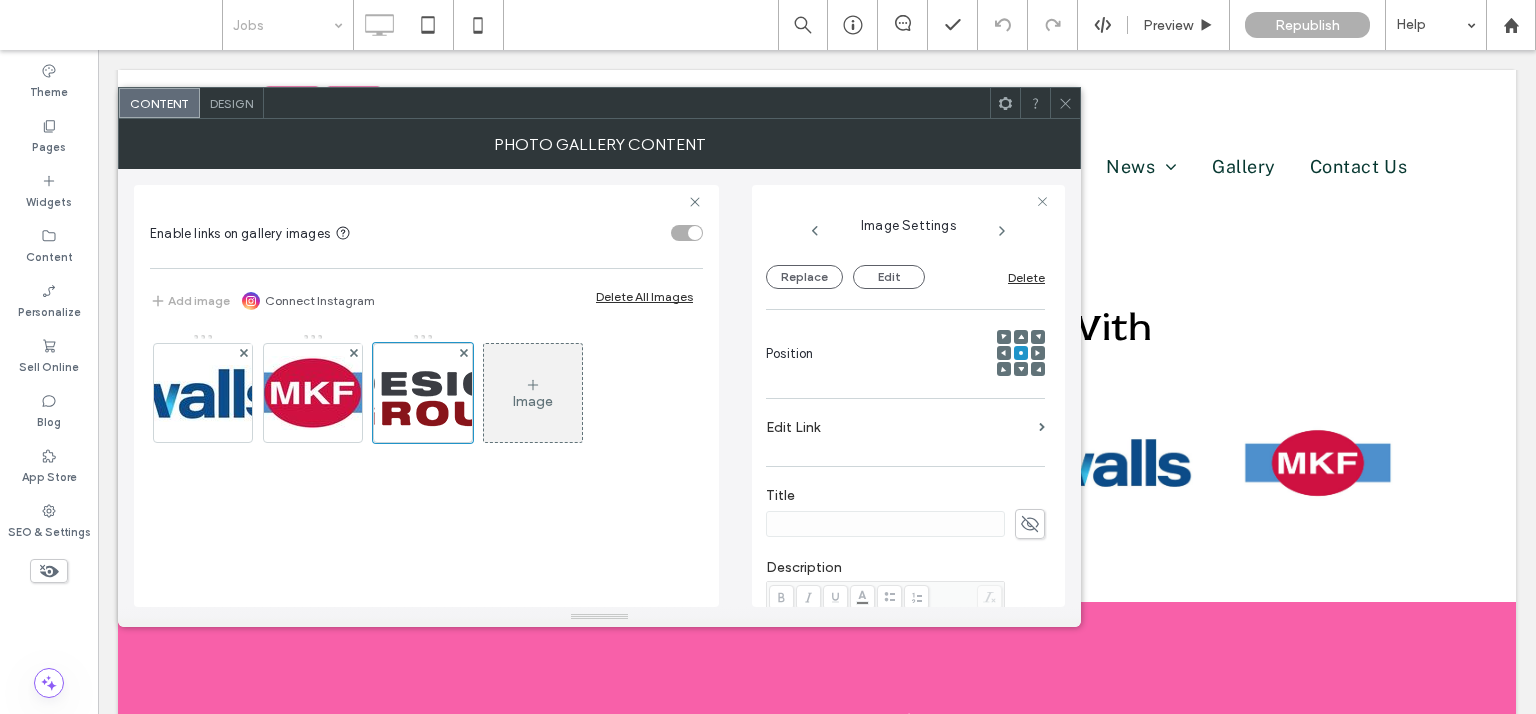 scroll, scrollTop: 318, scrollLeft: 0, axis: vertical 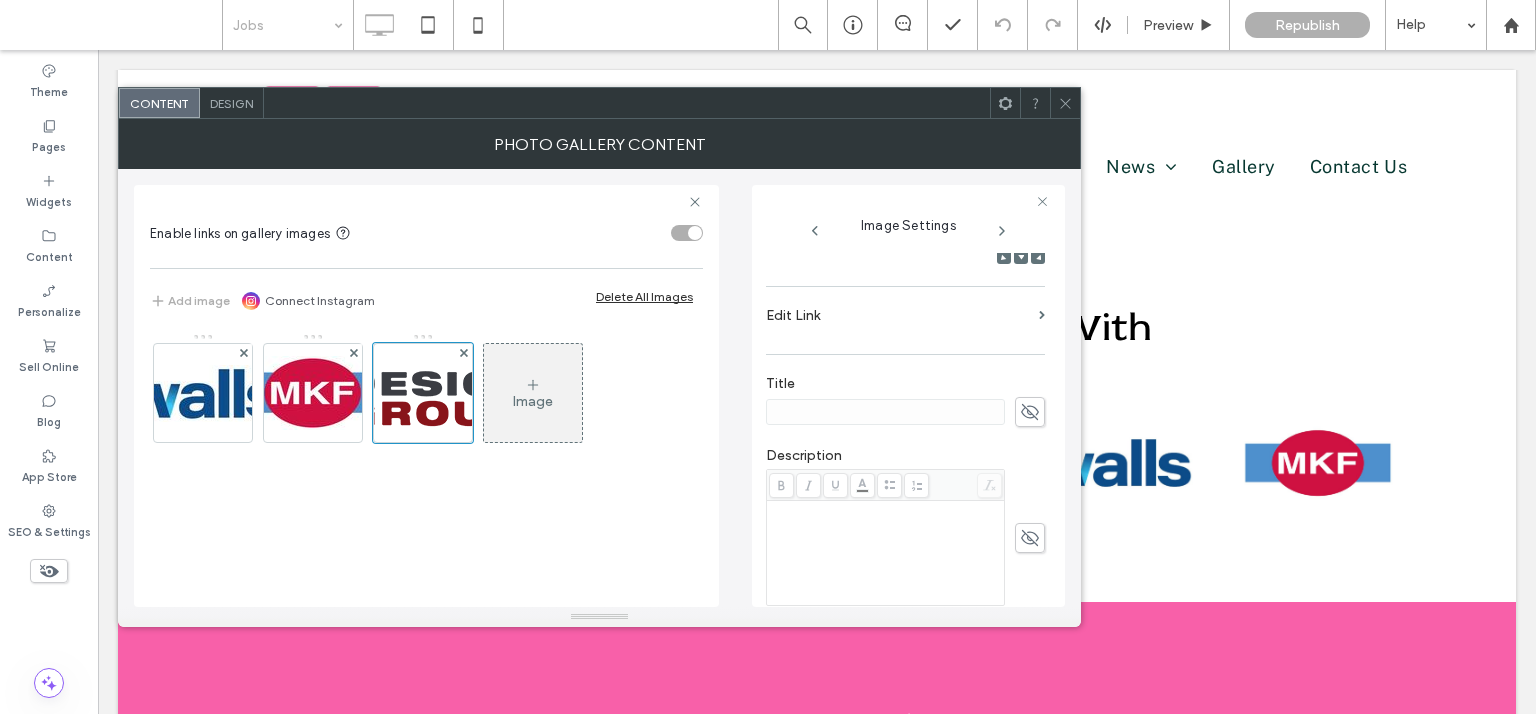 click 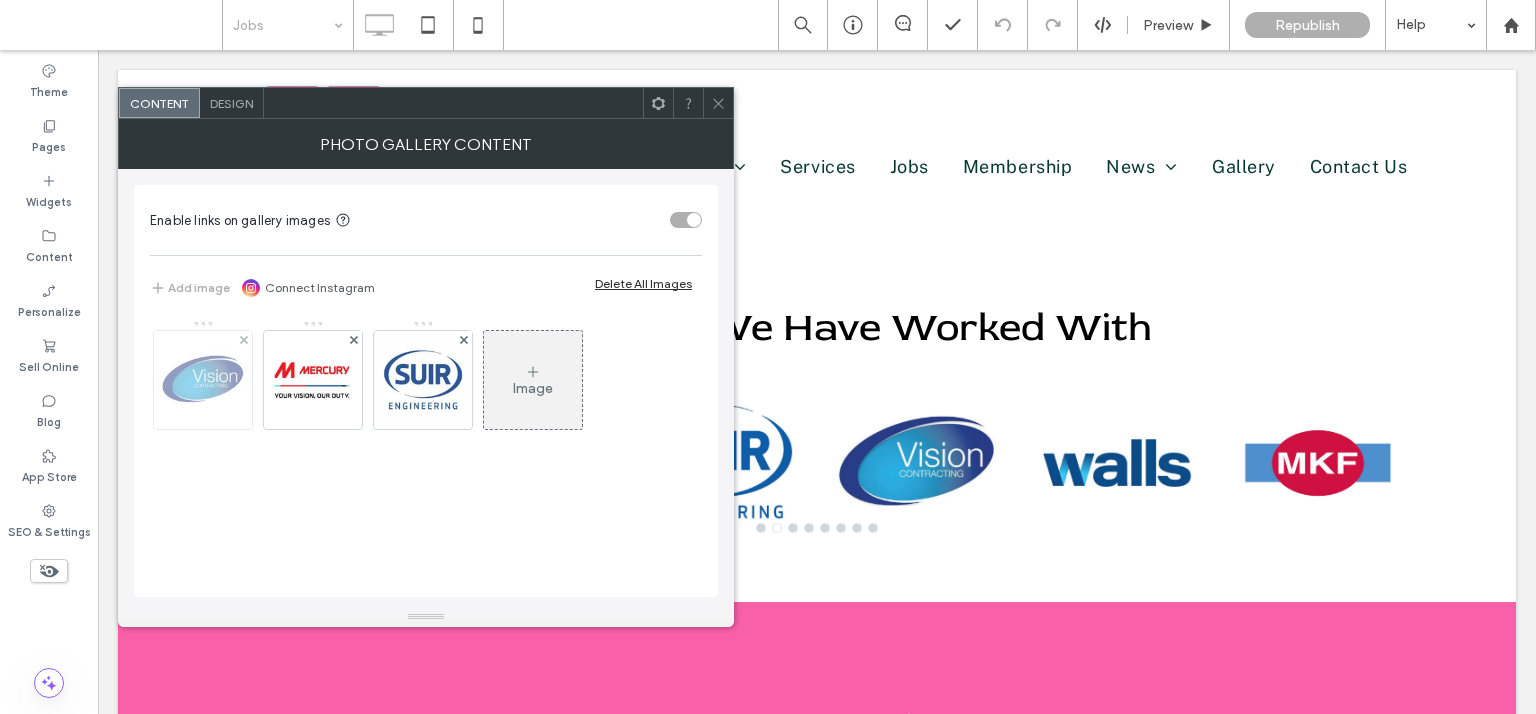 click at bounding box center [203, 380] 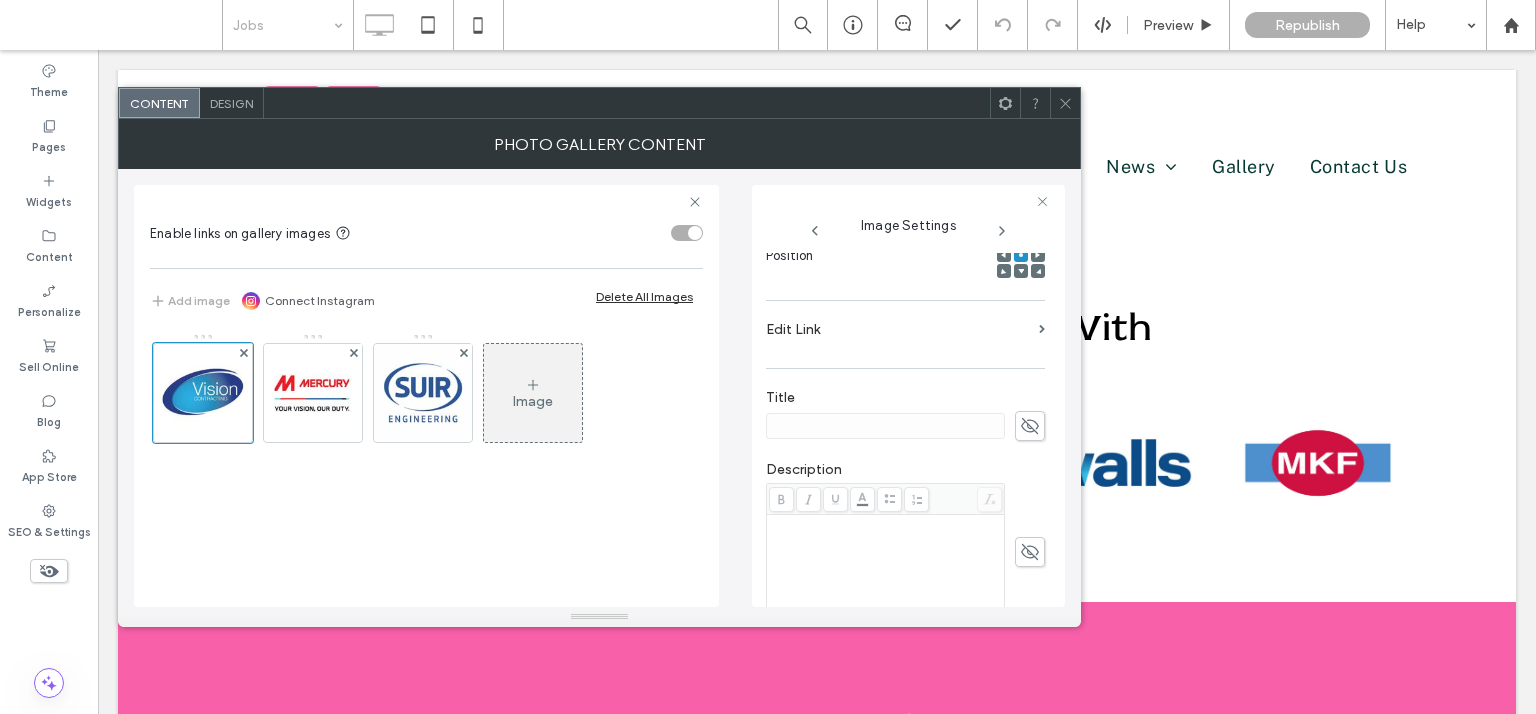 scroll, scrollTop: 608, scrollLeft: 0, axis: vertical 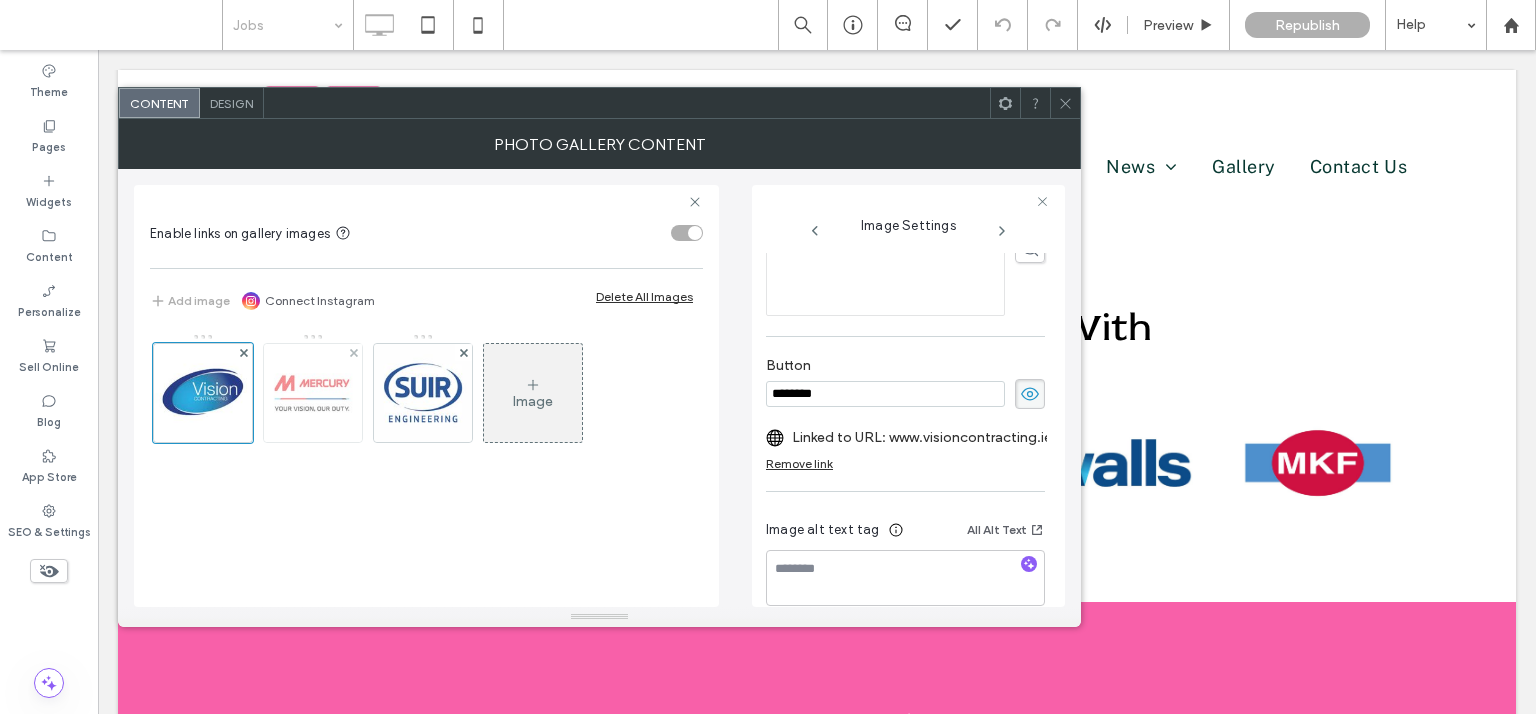 click at bounding box center (313, 393) 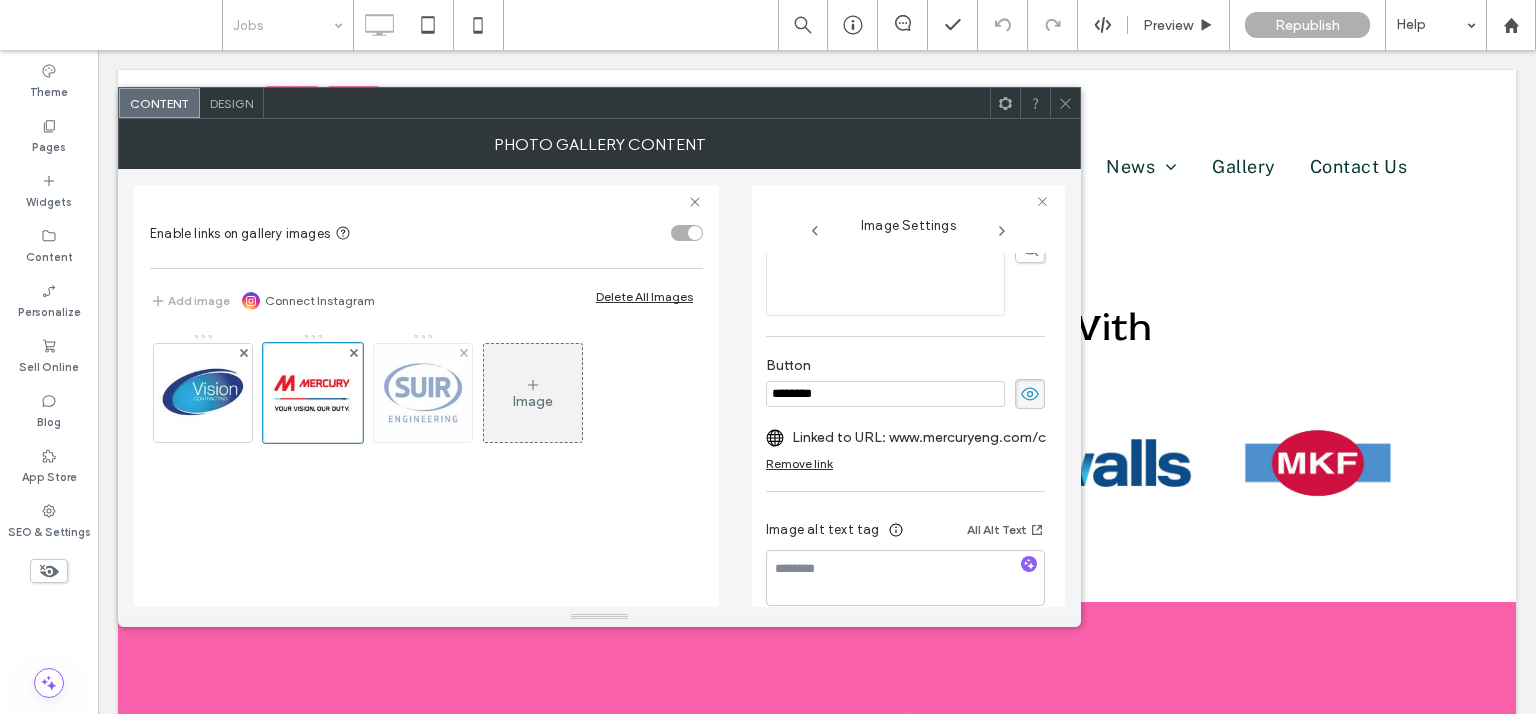 click at bounding box center [423, 393] 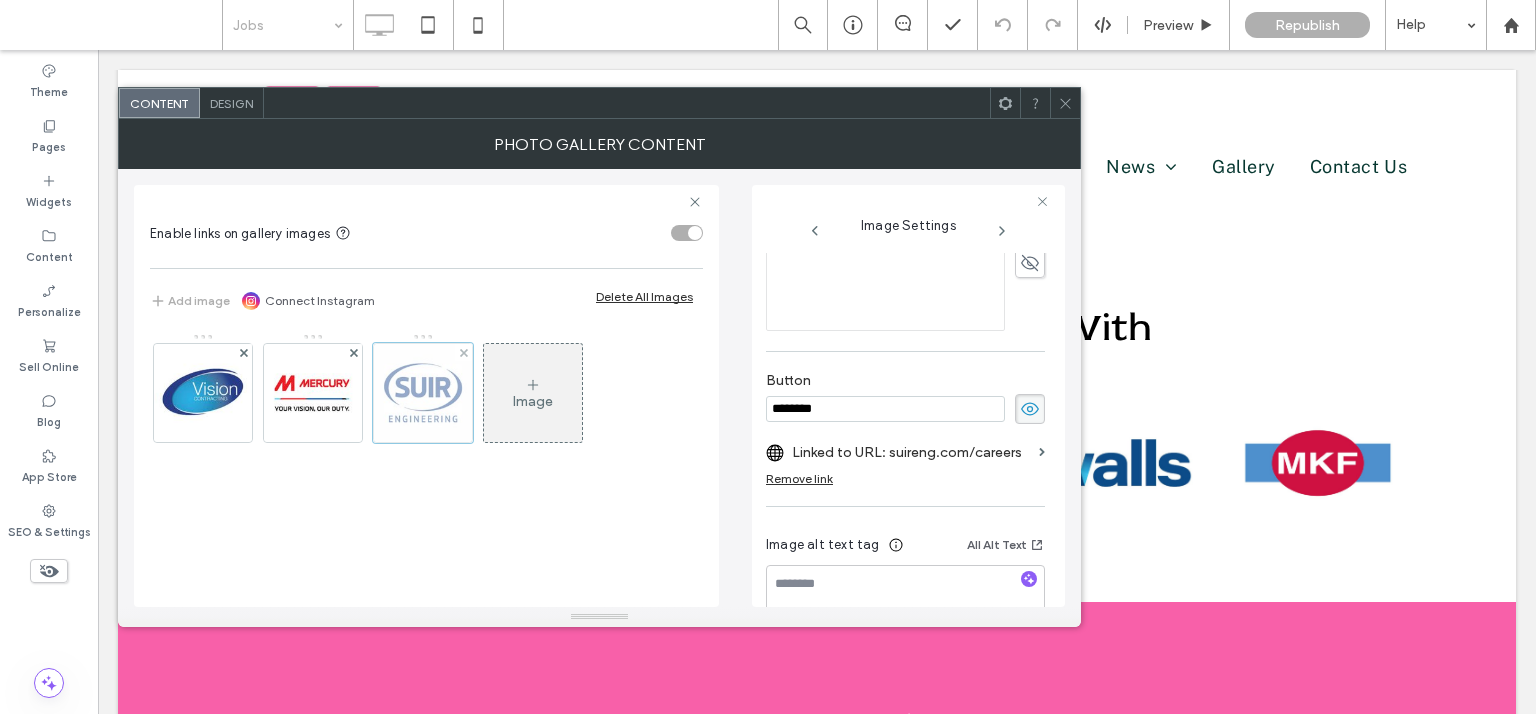 scroll, scrollTop: 624, scrollLeft: 0, axis: vertical 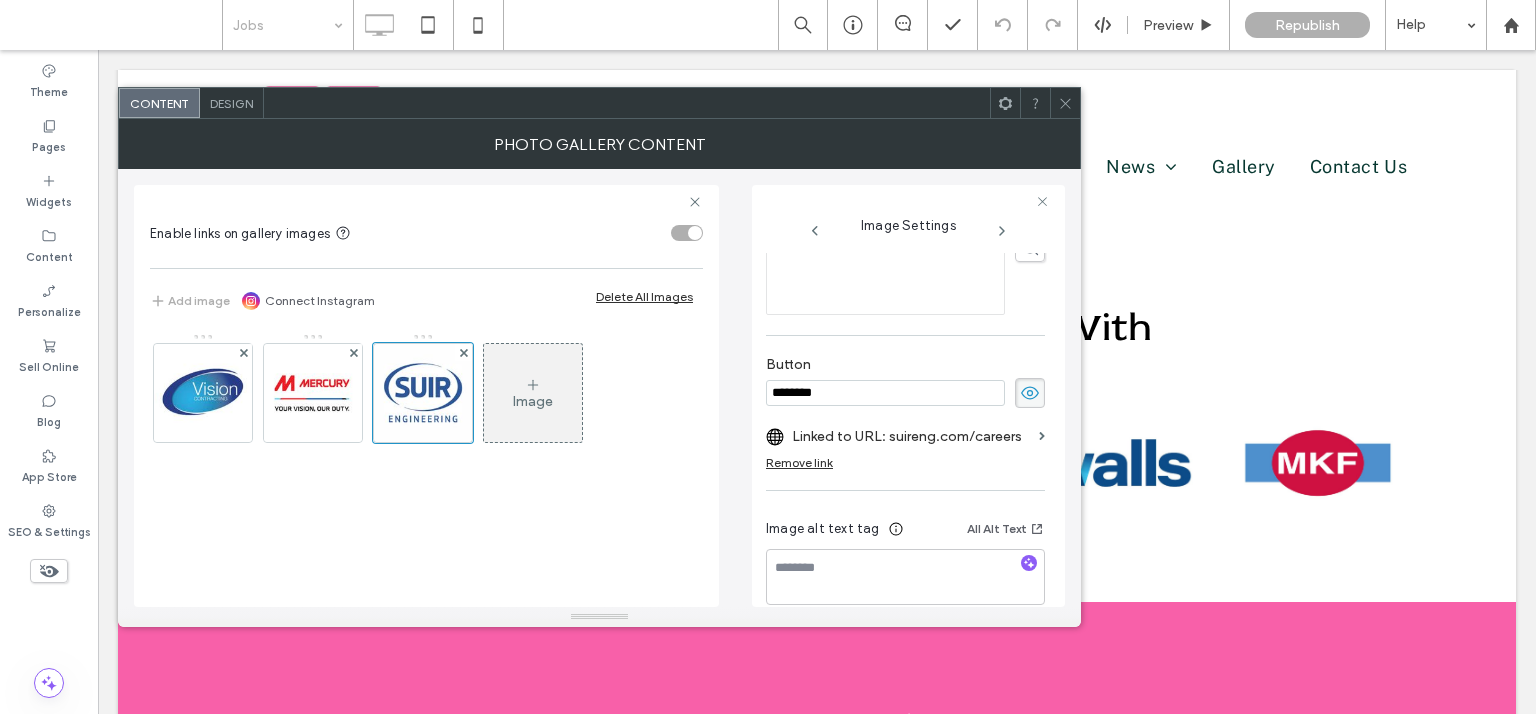 click 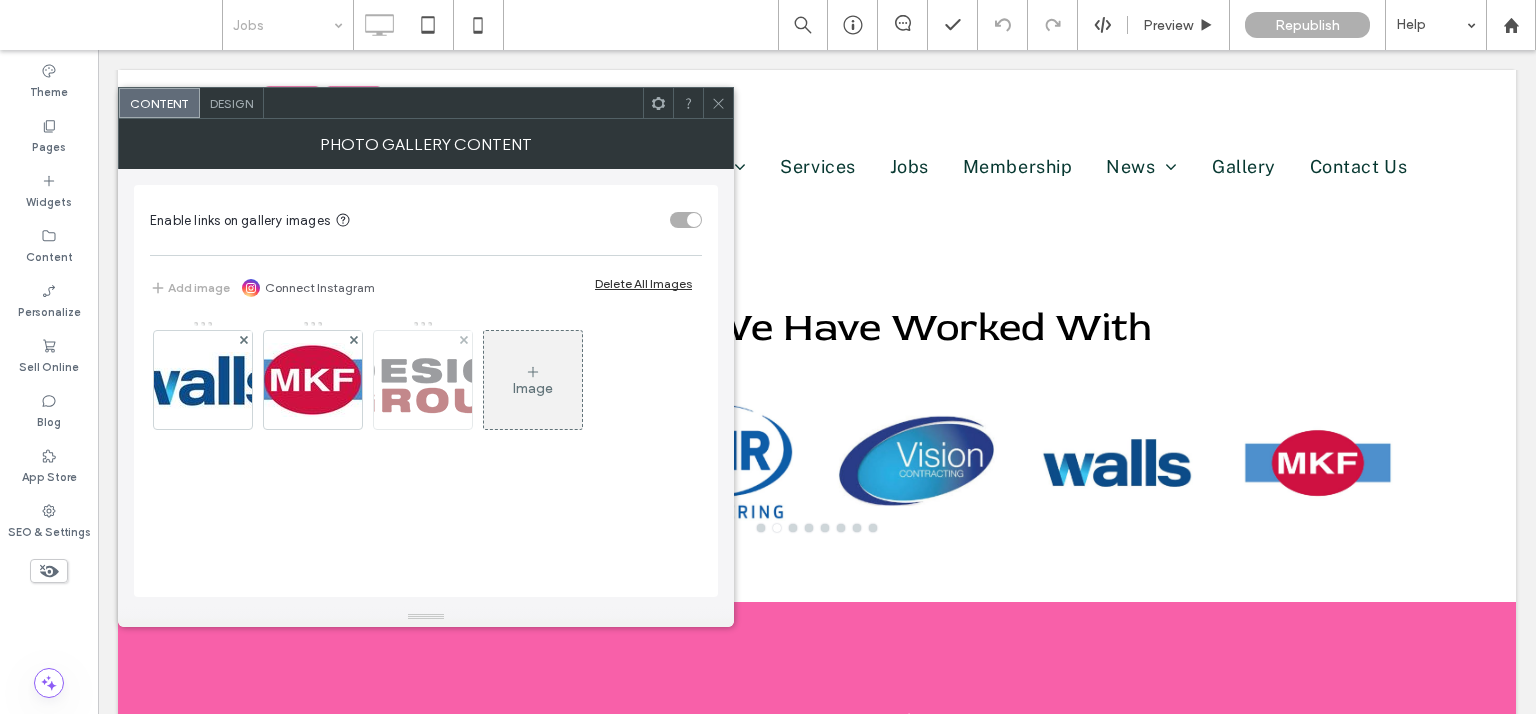 click at bounding box center (423, 380) 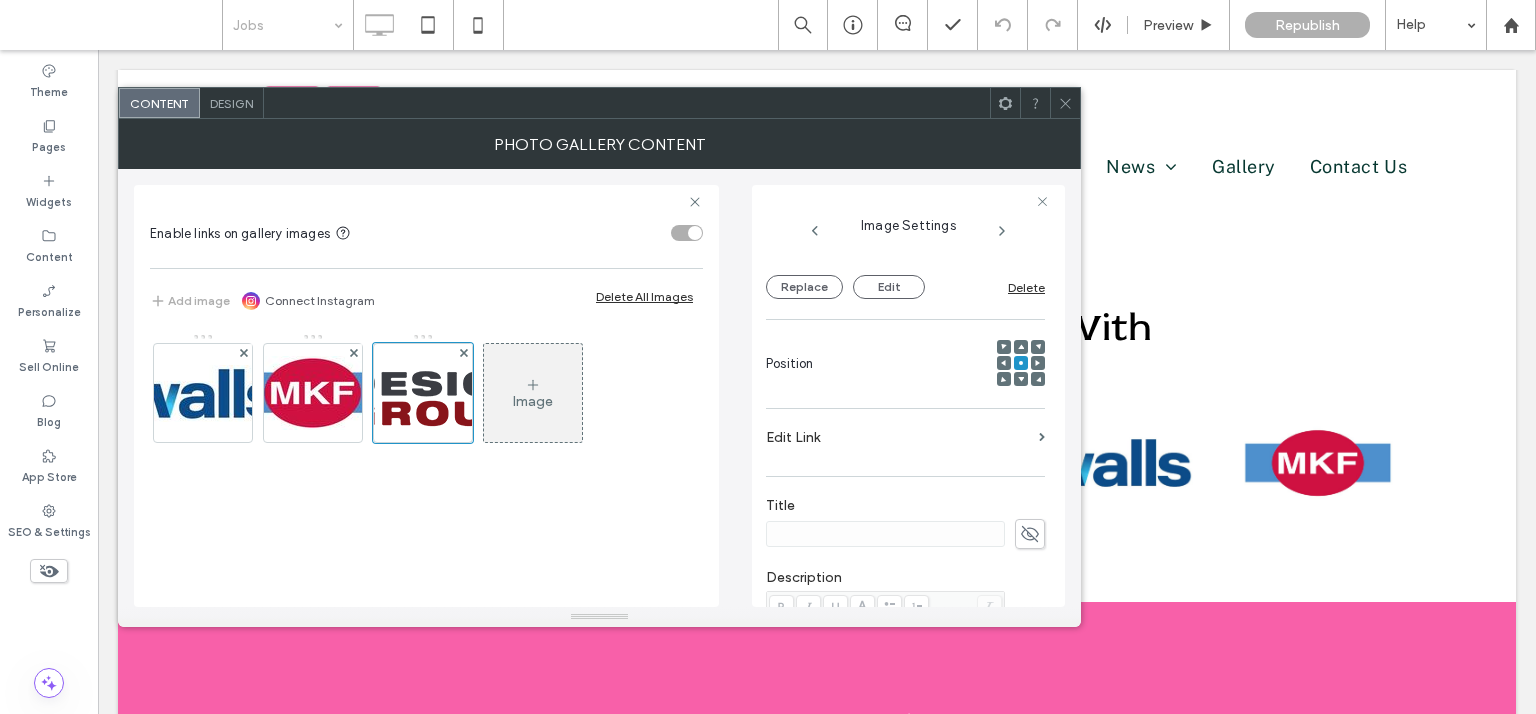 scroll, scrollTop: 318, scrollLeft: 0, axis: vertical 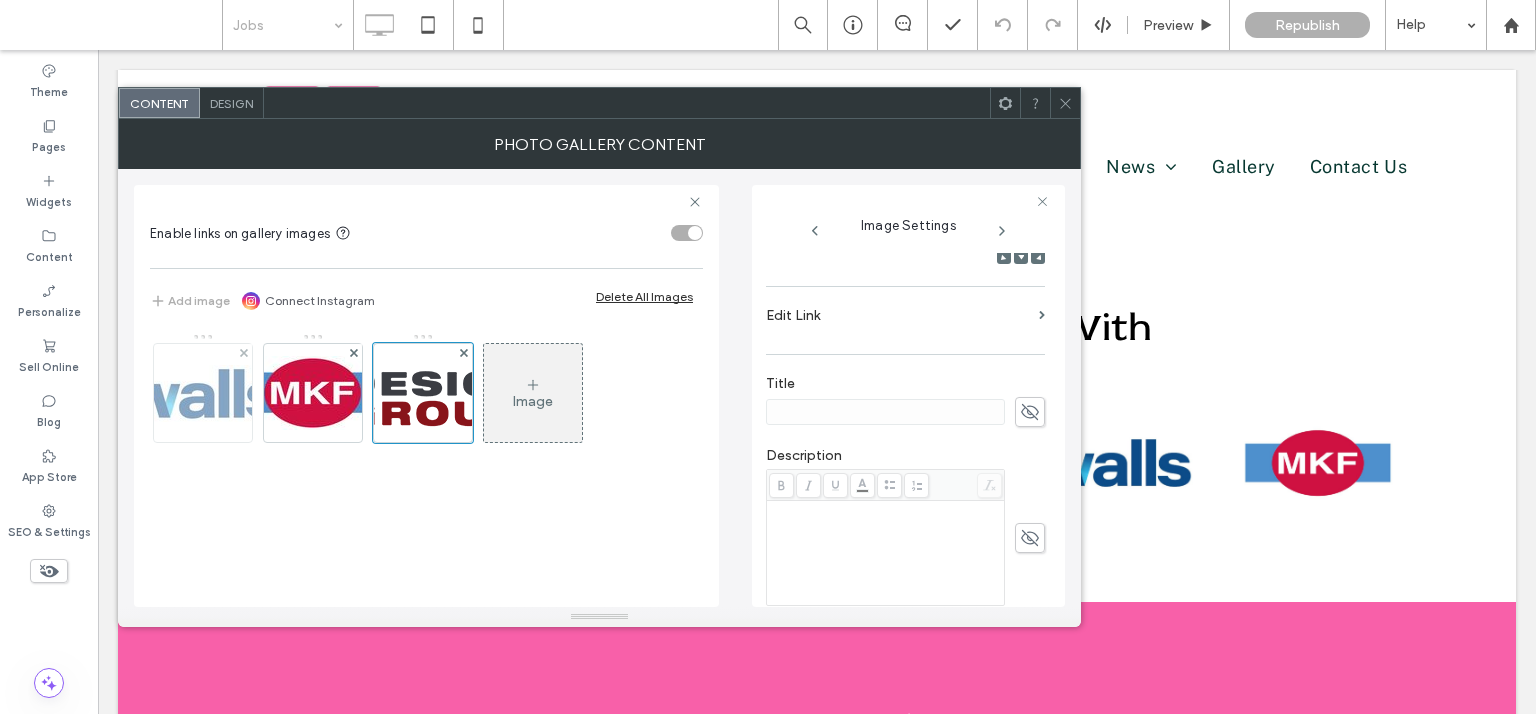 click at bounding box center [203, 393] 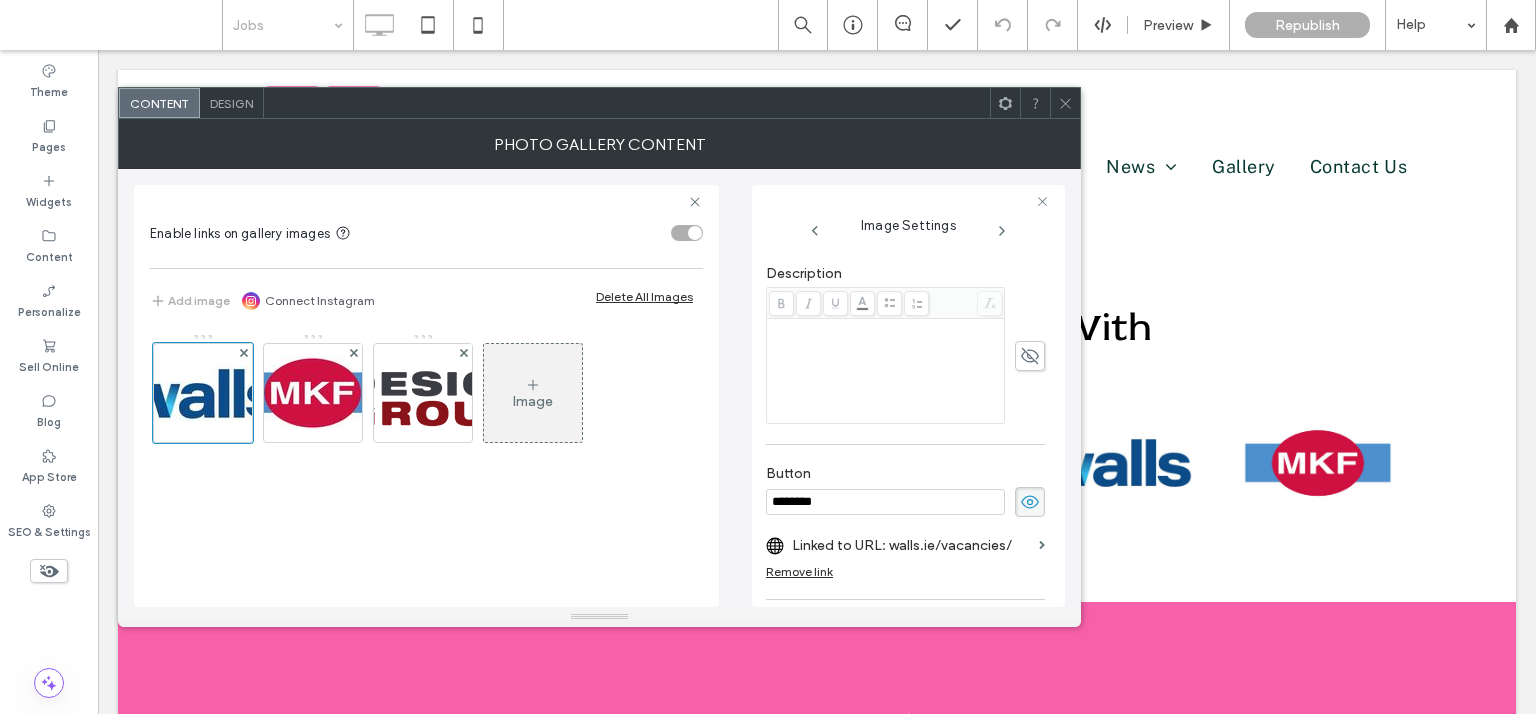 scroll, scrollTop: 631, scrollLeft: 0, axis: vertical 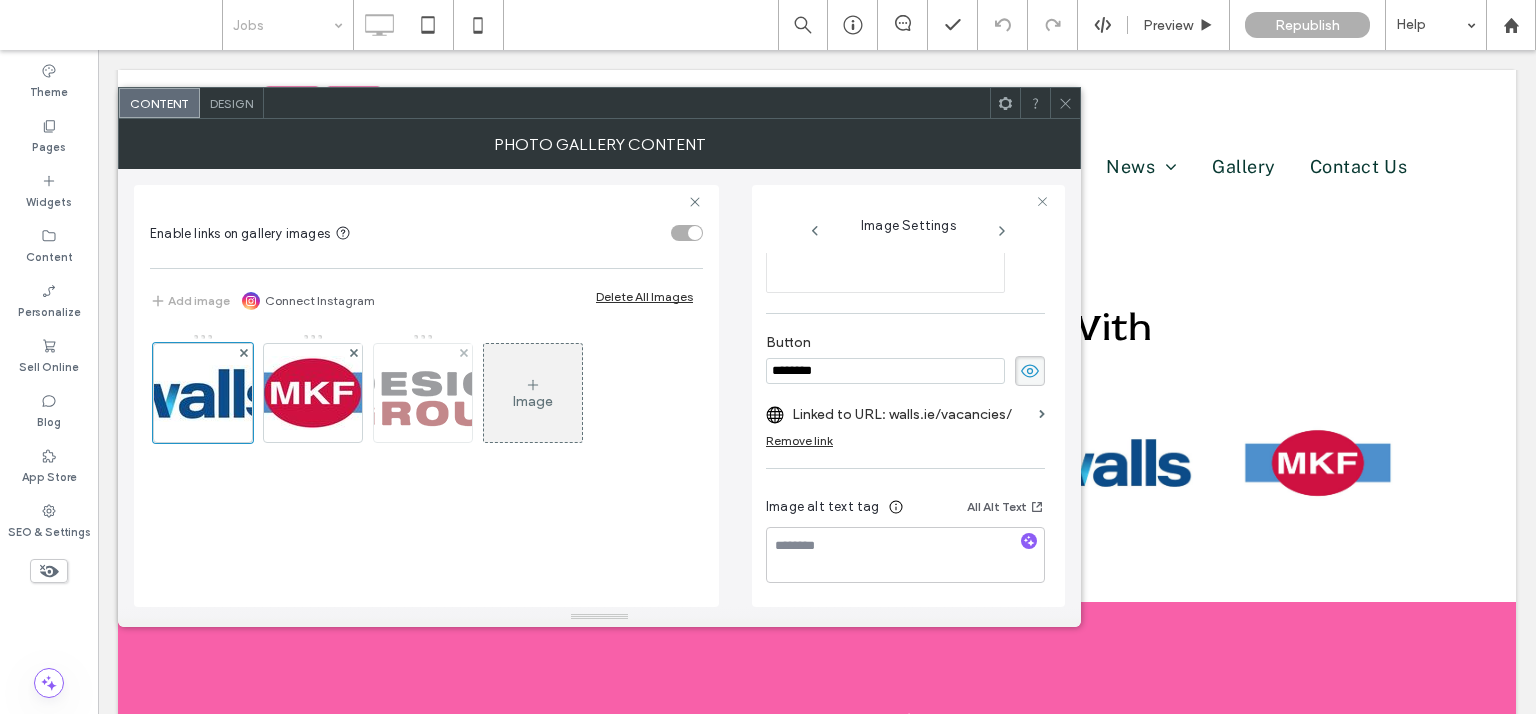 click at bounding box center [423, 393] 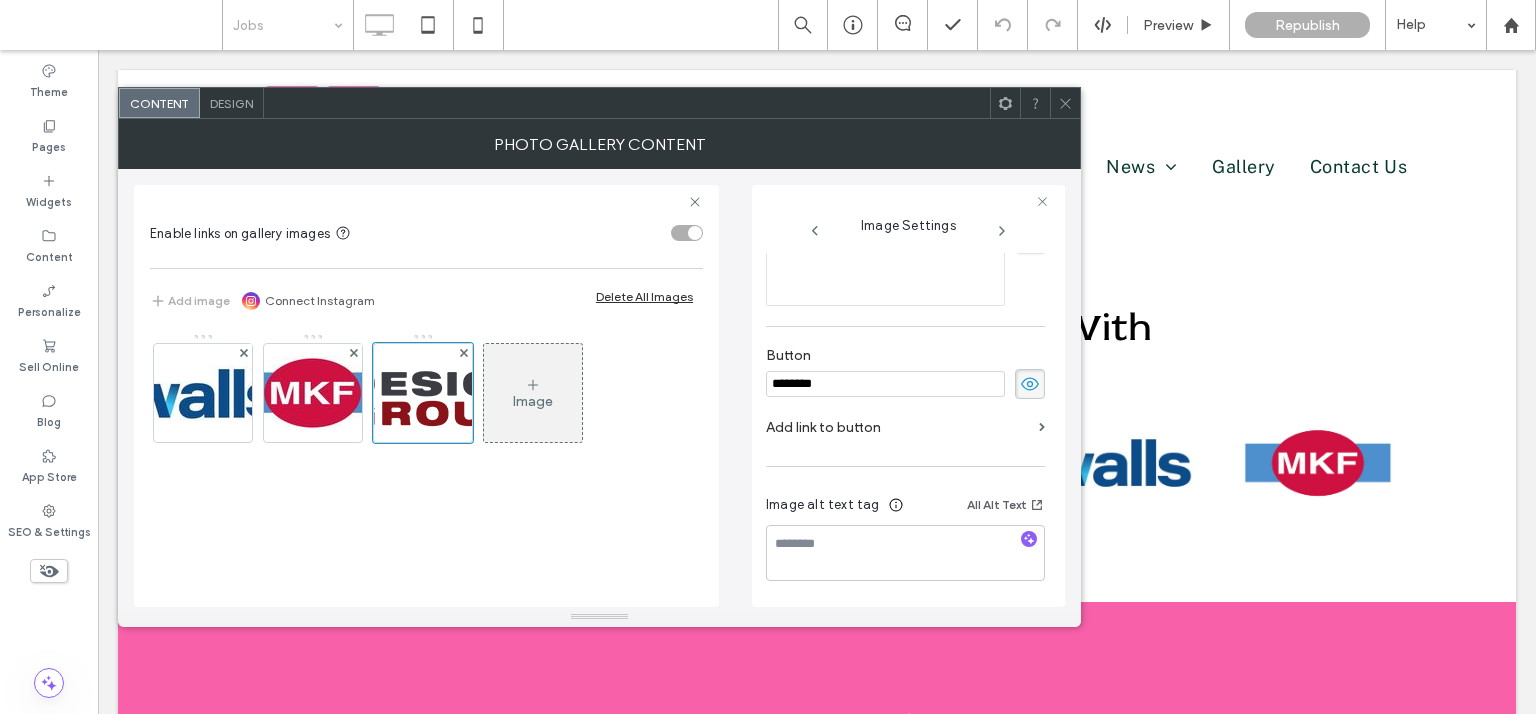 scroll, scrollTop: 616, scrollLeft: 0, axis: vertical 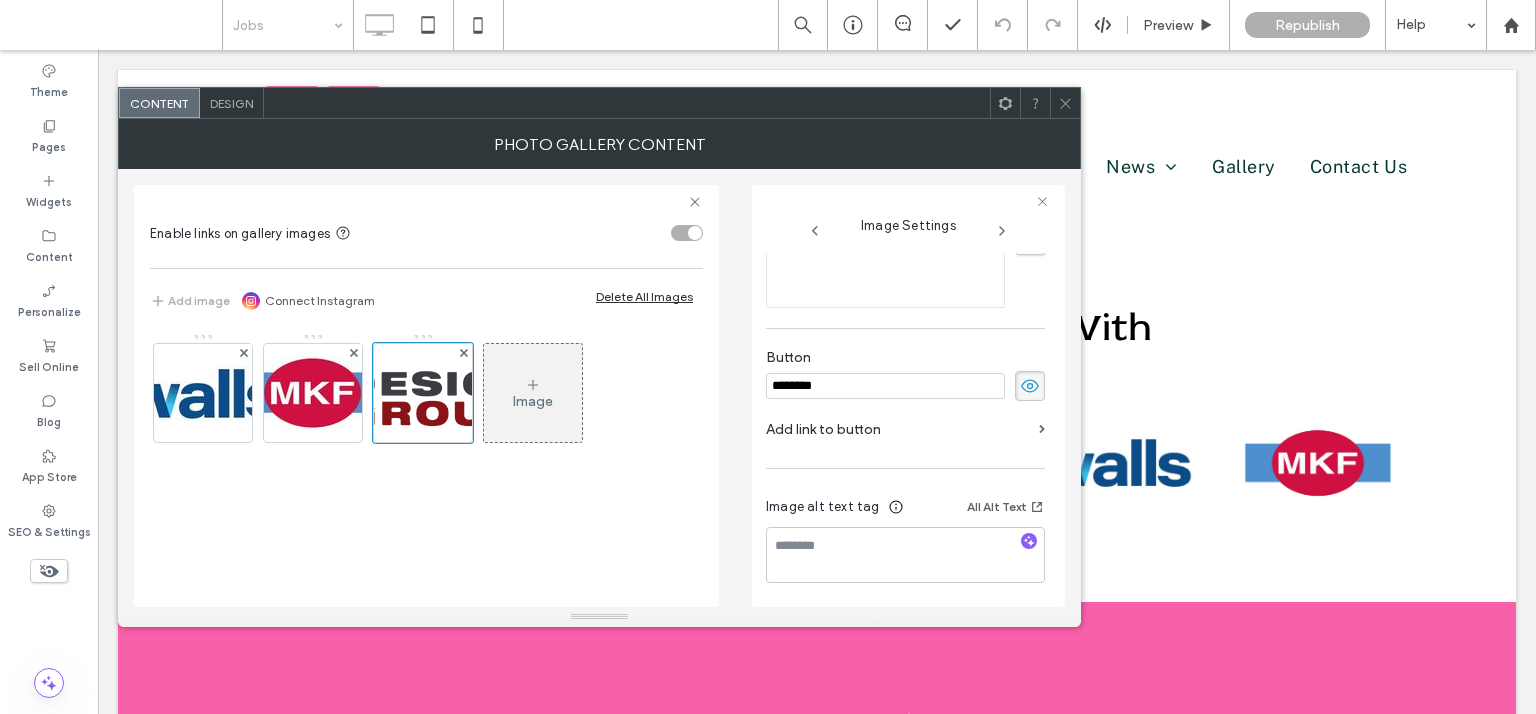 click on "Add link to button" at bounding box center (905, 434) 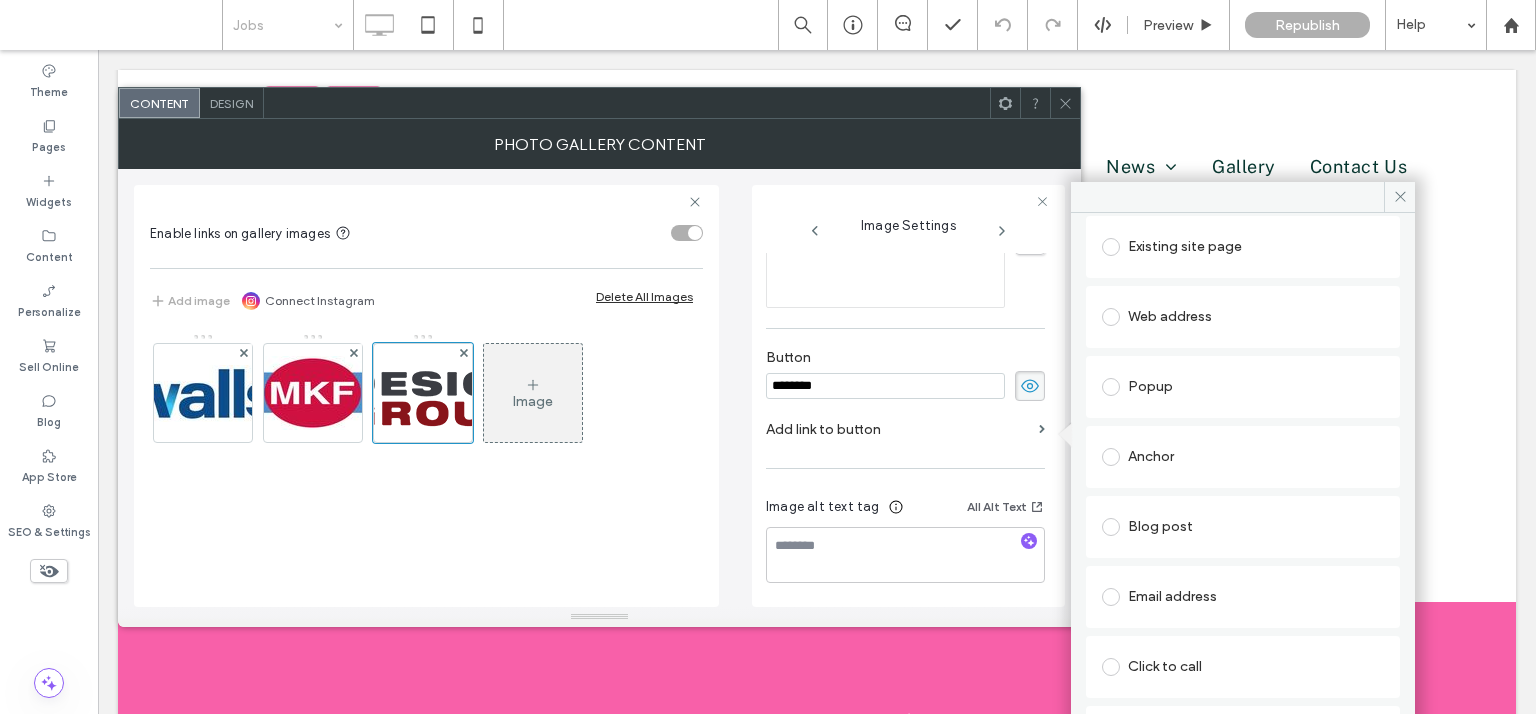 scroll, scrollTop: 0, scrollLeft: 0, axis: both 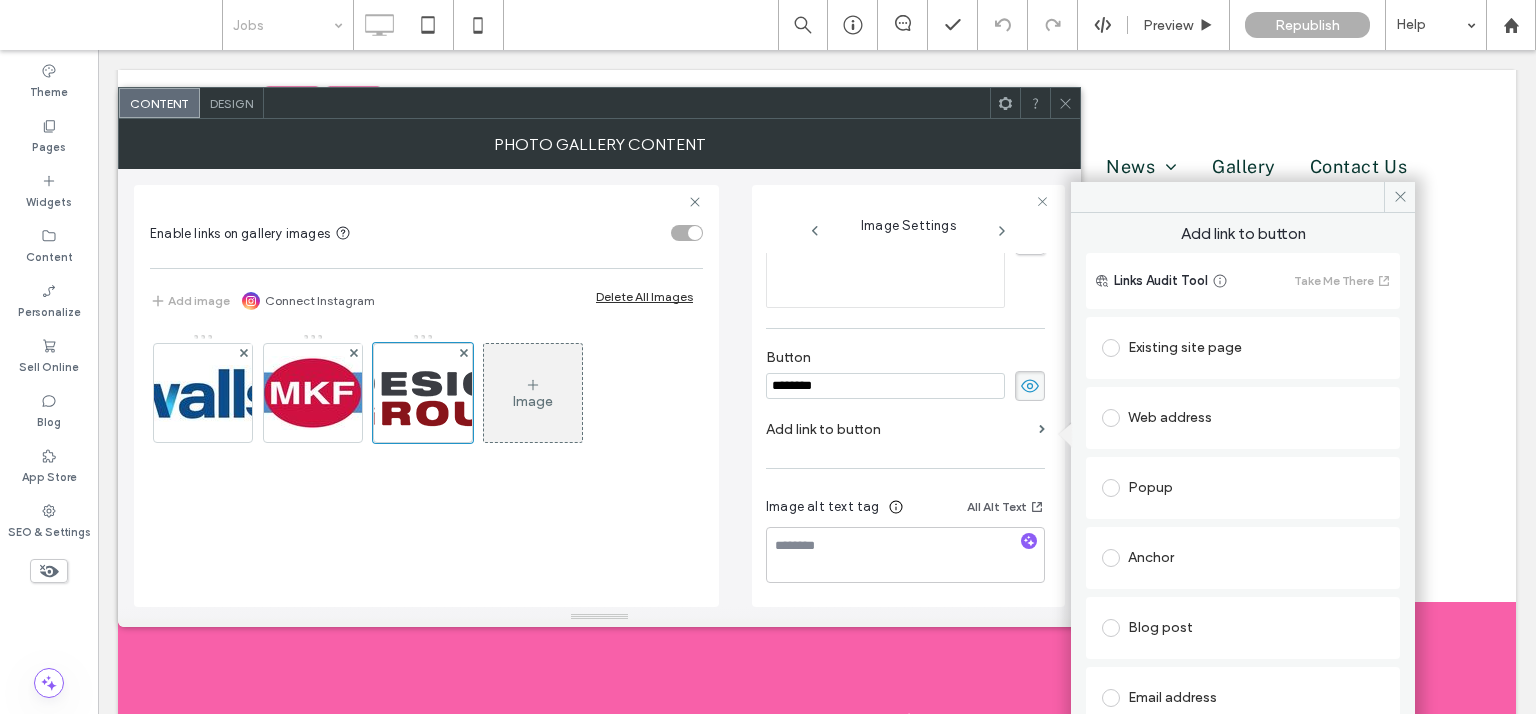 click on "Existing site page" at bounding box center [1243, 348] 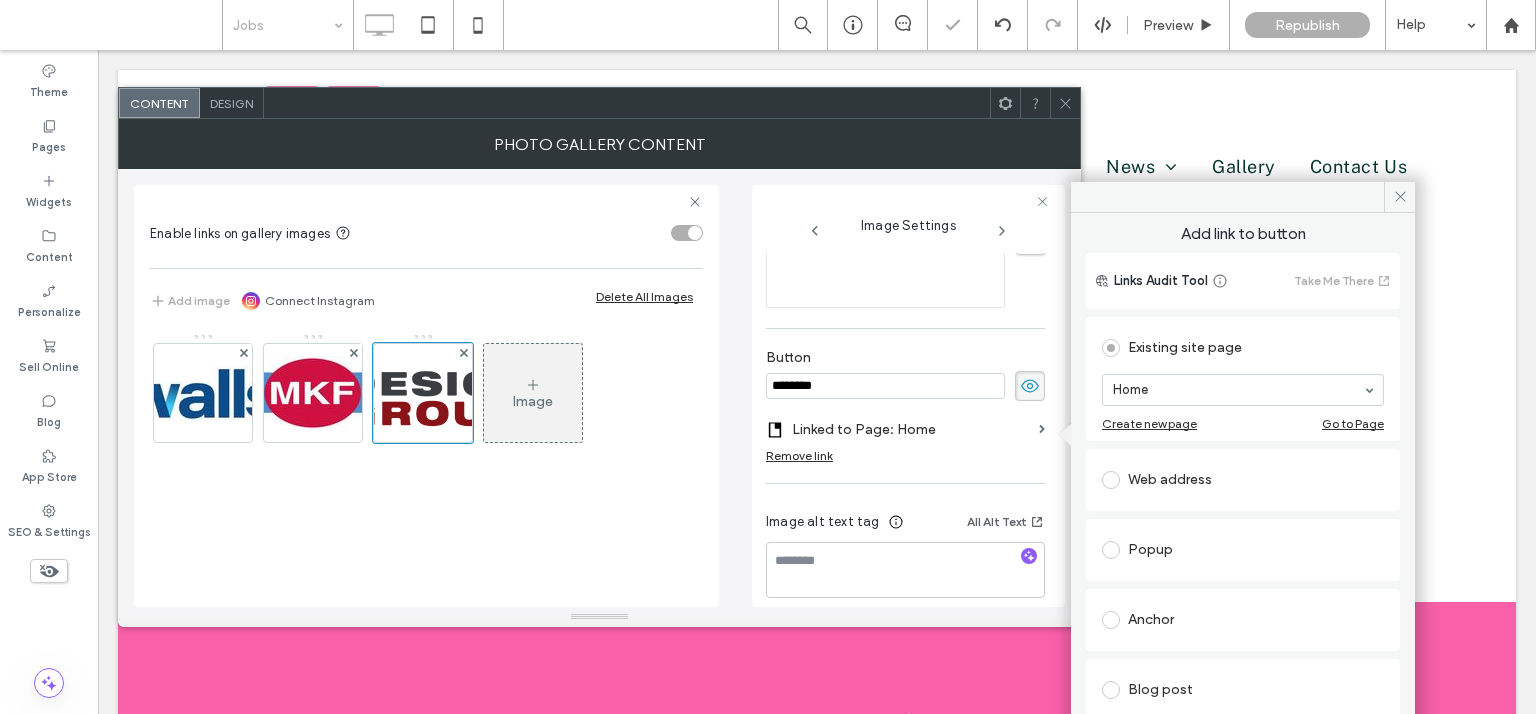 click on "Web address" at bounding box center (1243, 480) 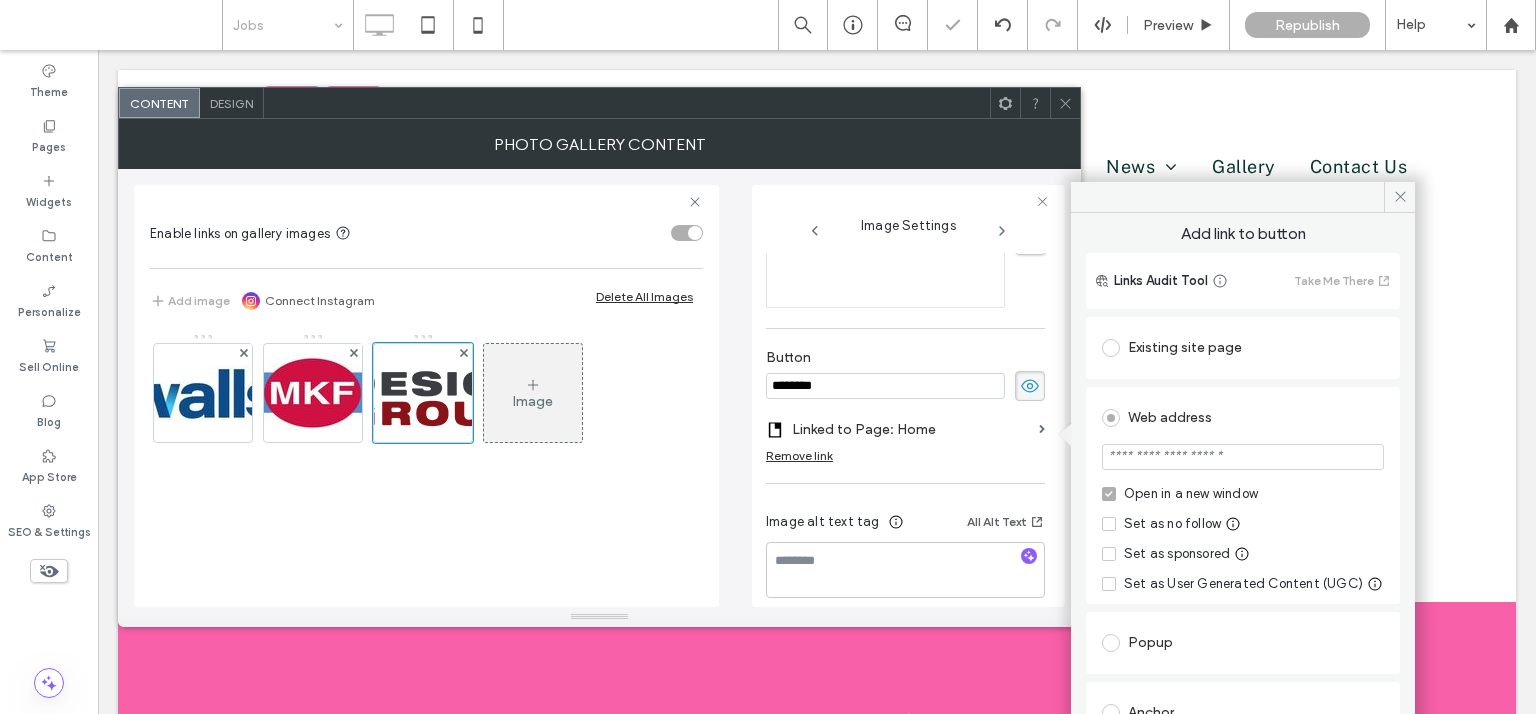 click at bounding box center (1243, 457) 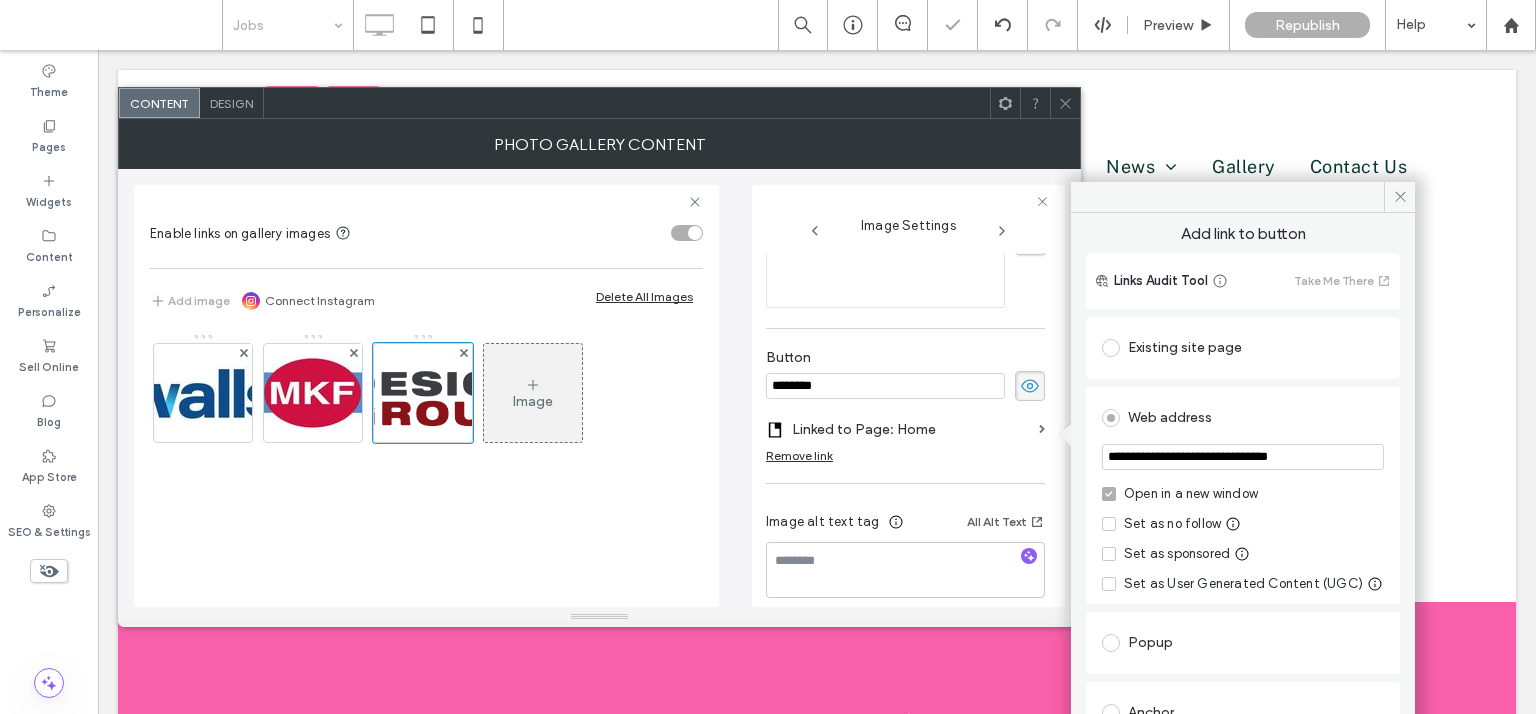 type on "**********" 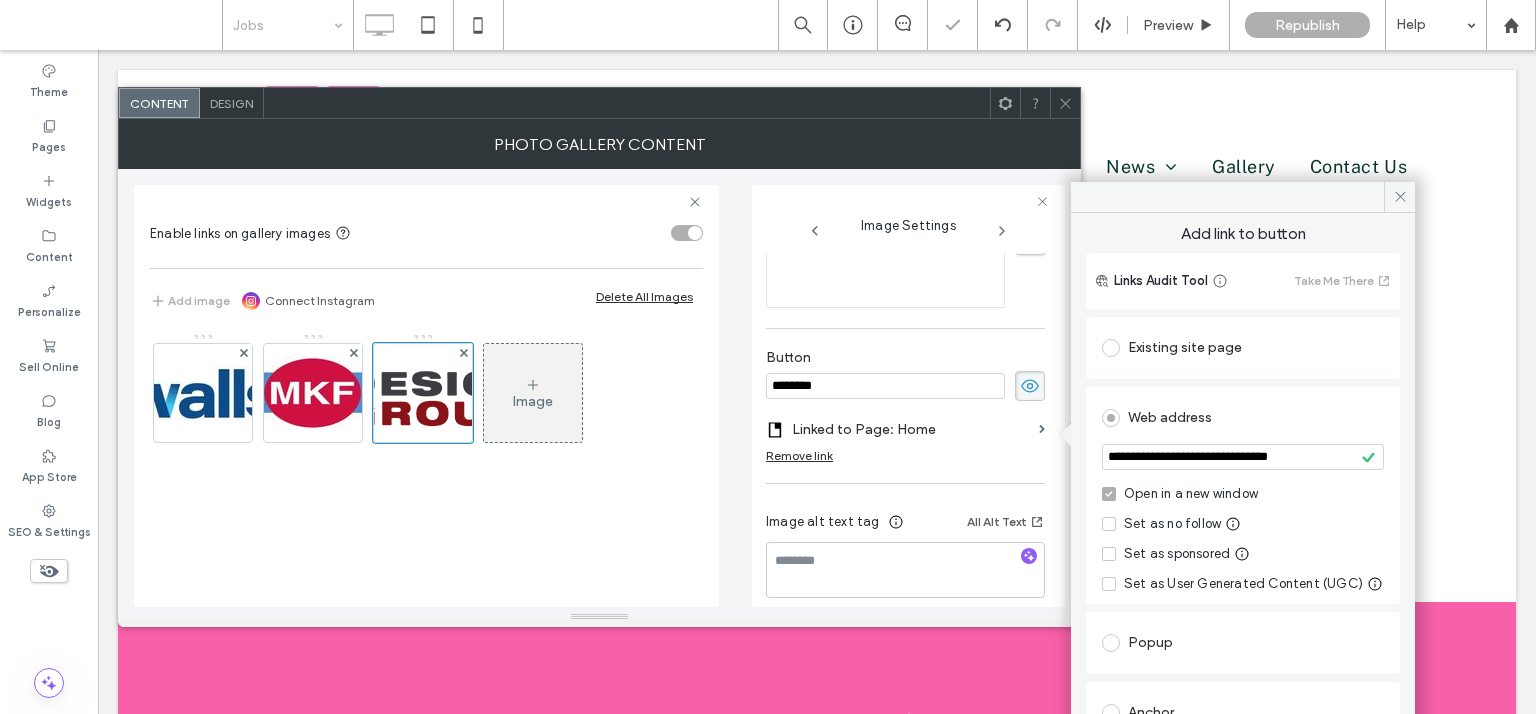 click on "Web address" at bounding box center [1243, 418] 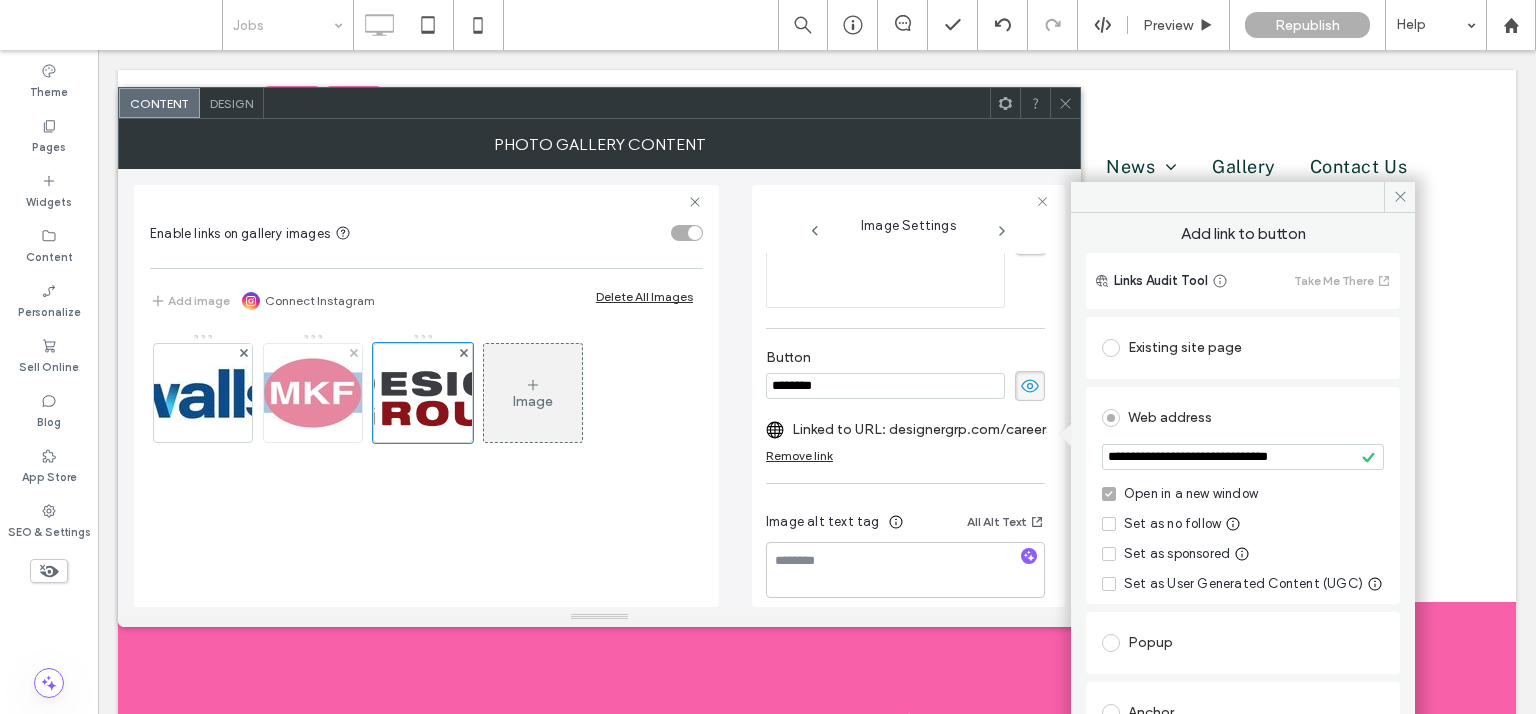 click at bounding box center (313, 393) 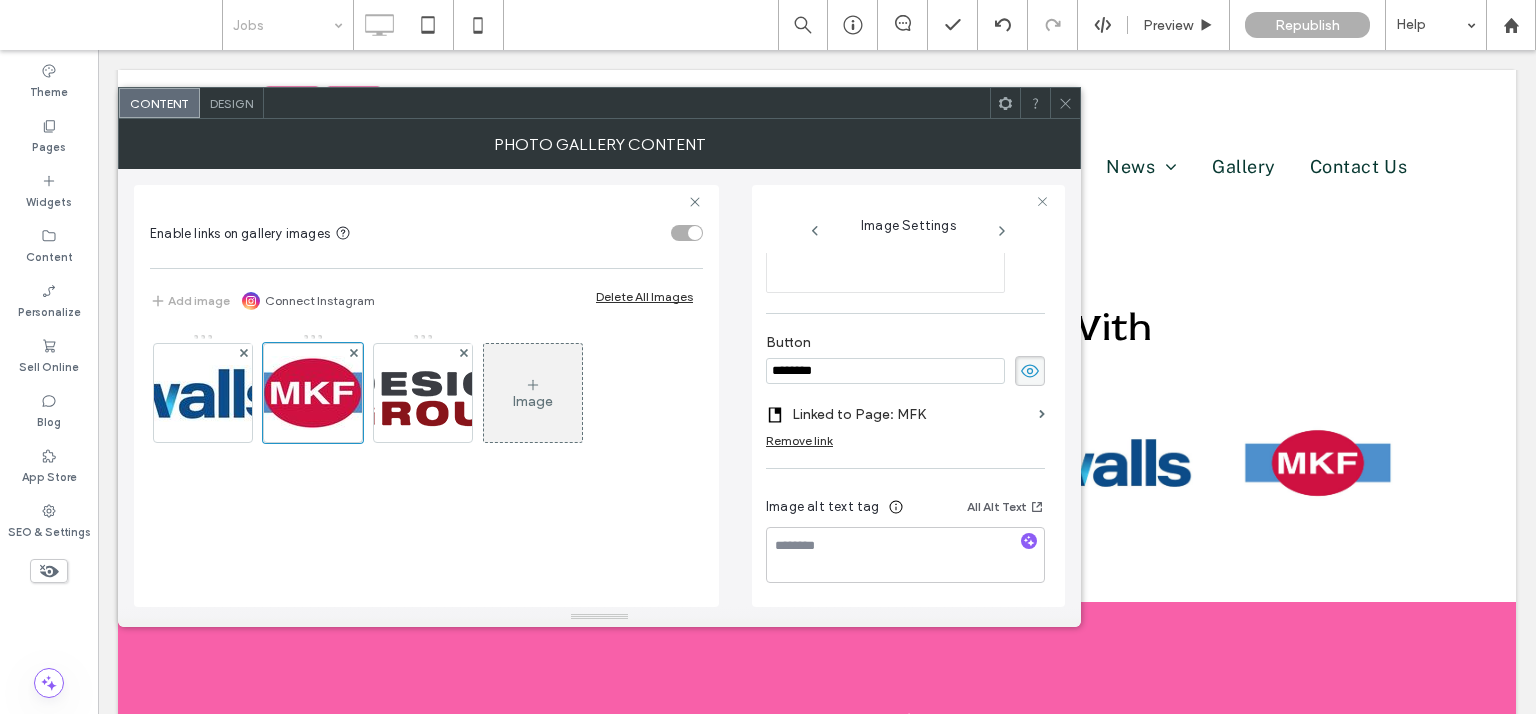 scroll, scrollTop: 312, scrollLeft: 0, axis: vertical 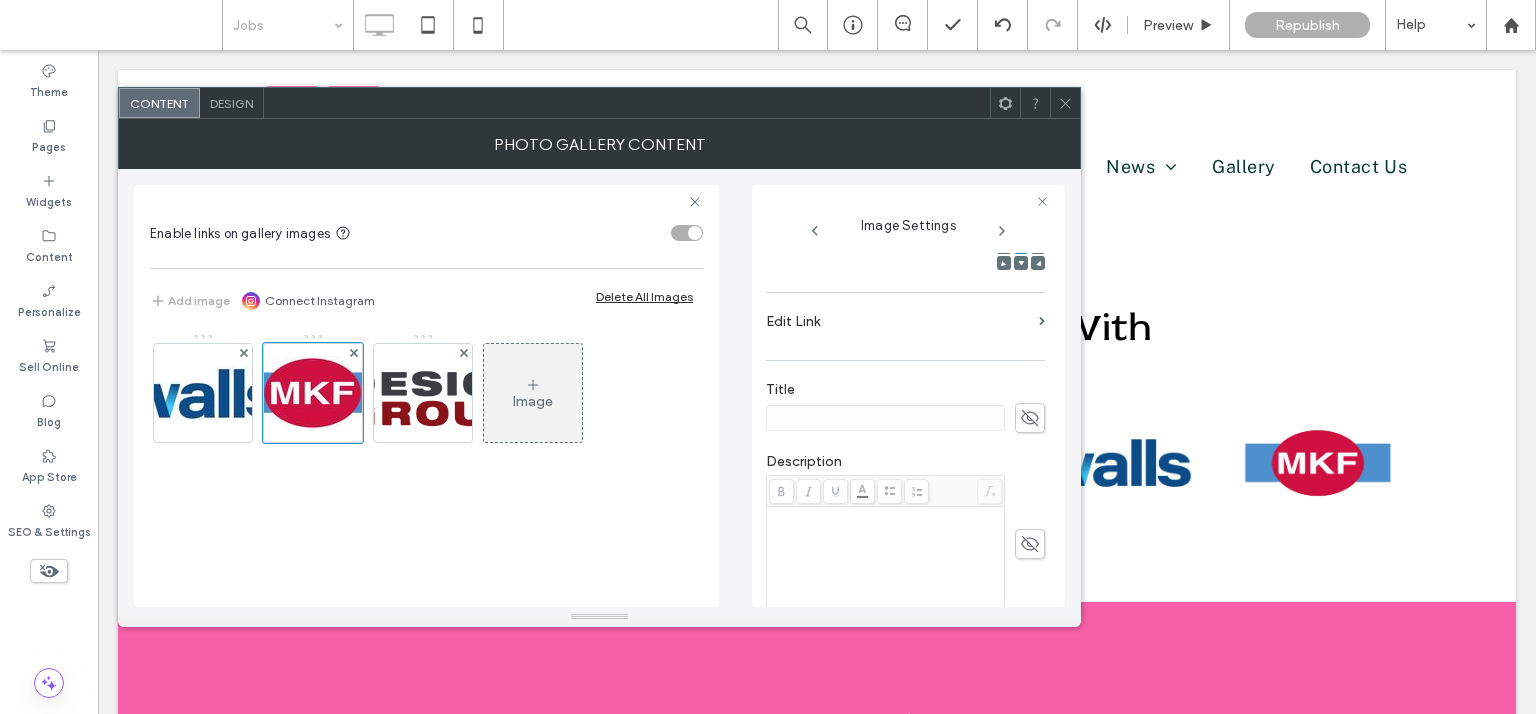 click 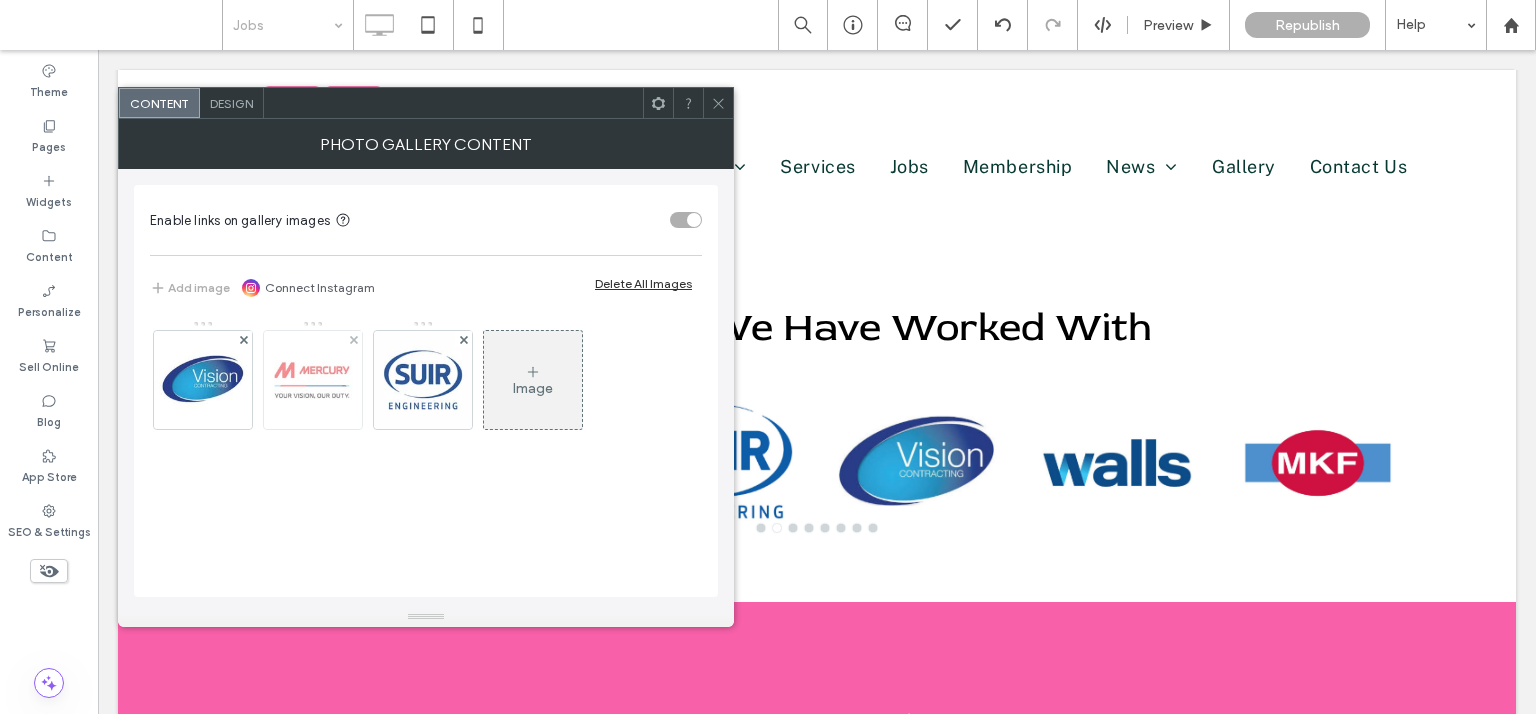 click at bounding box center (313, 380) 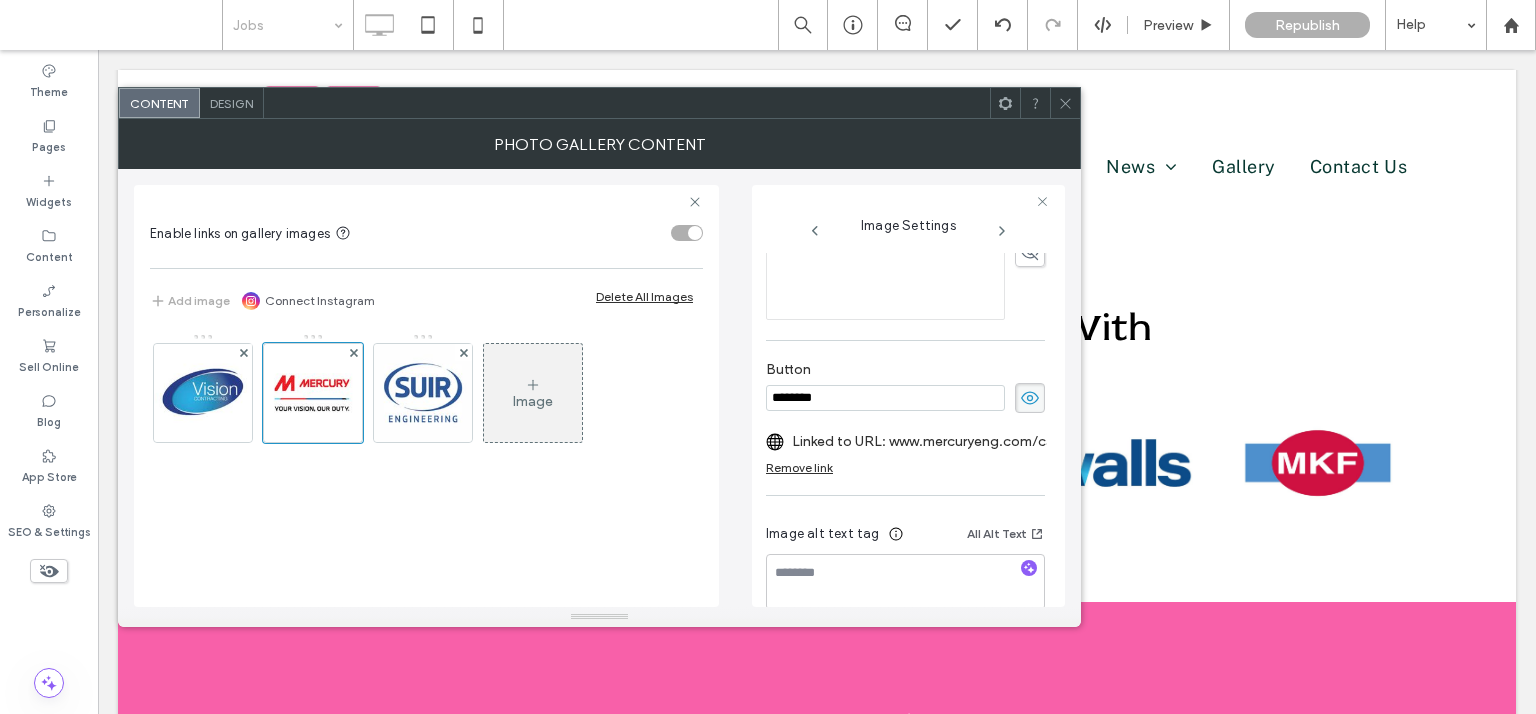scroll, scrollTop: 608, scrollLeft: 0, axis: vertical 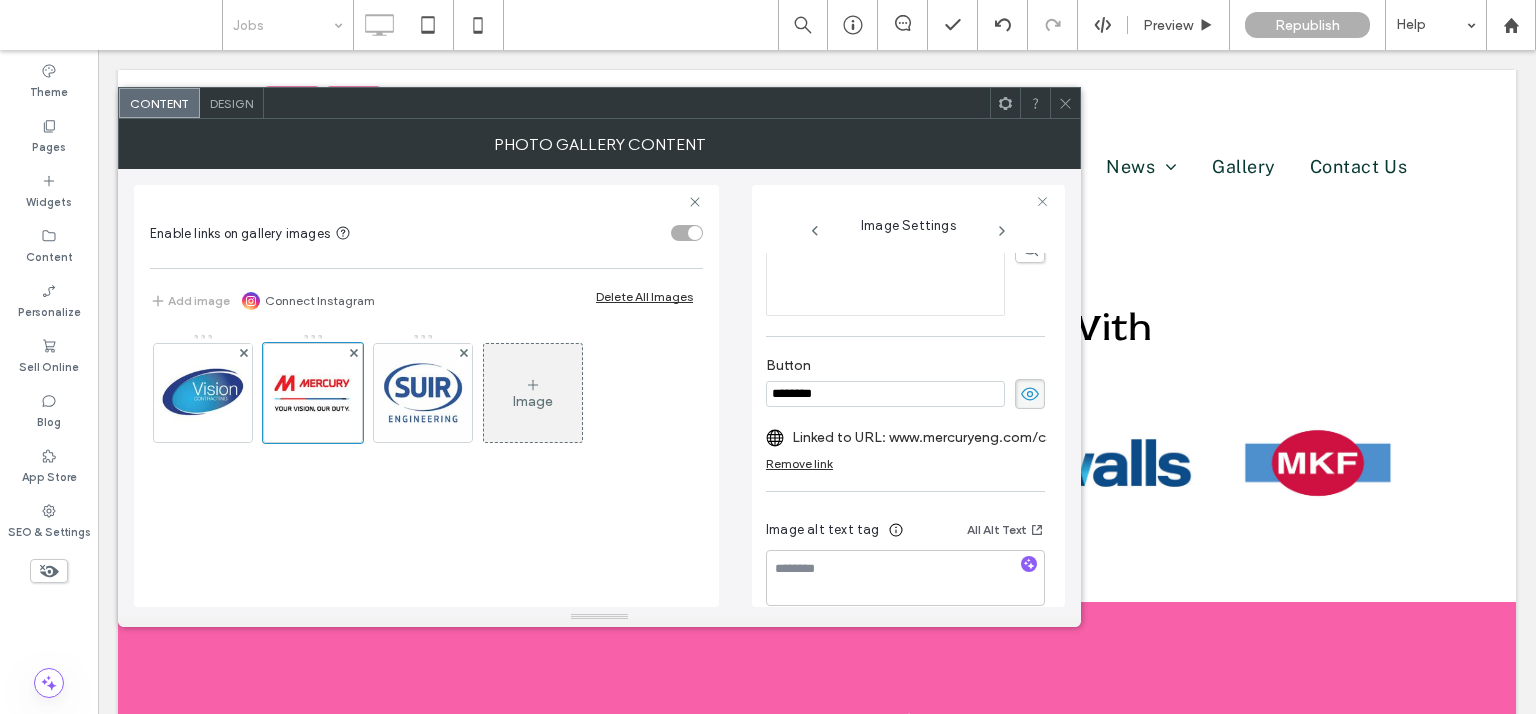 click 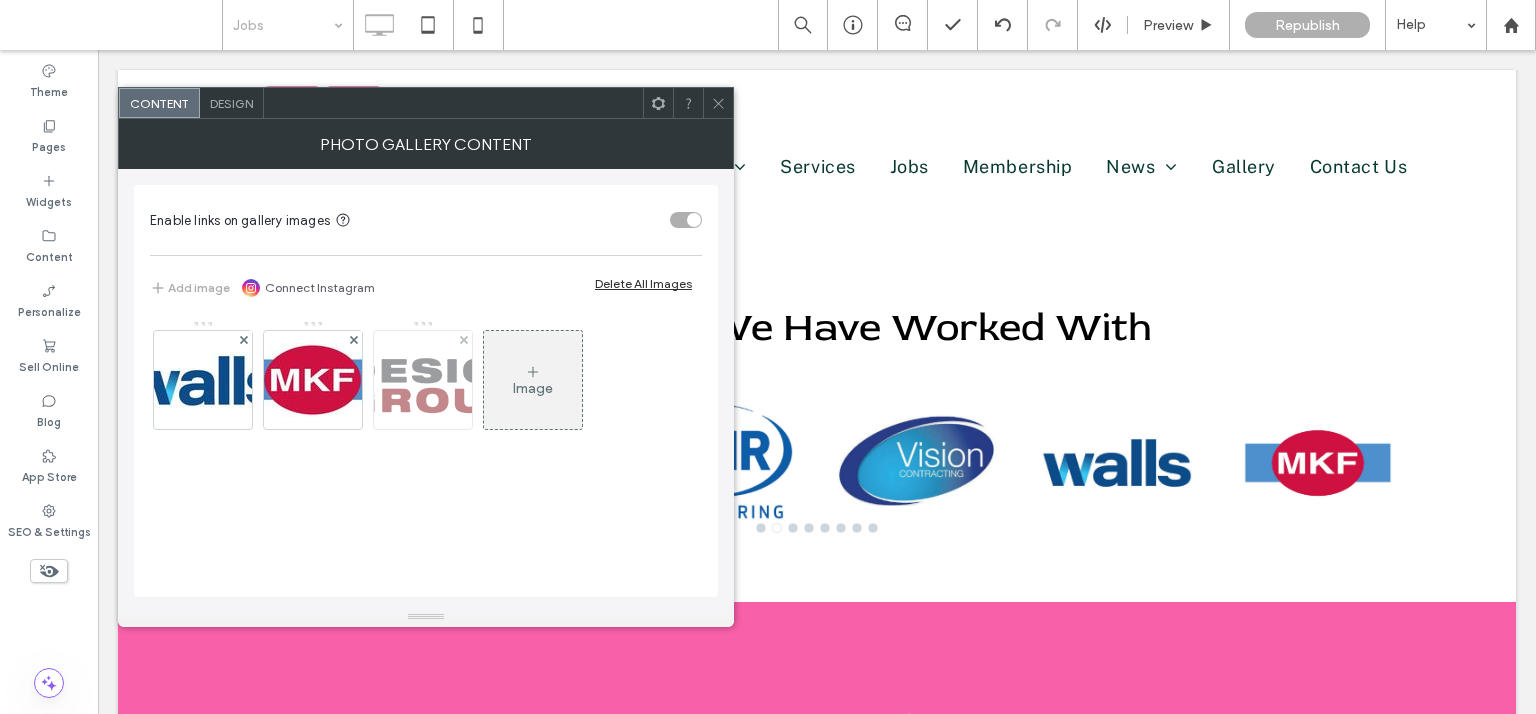 click at bounding box center (423, 380) 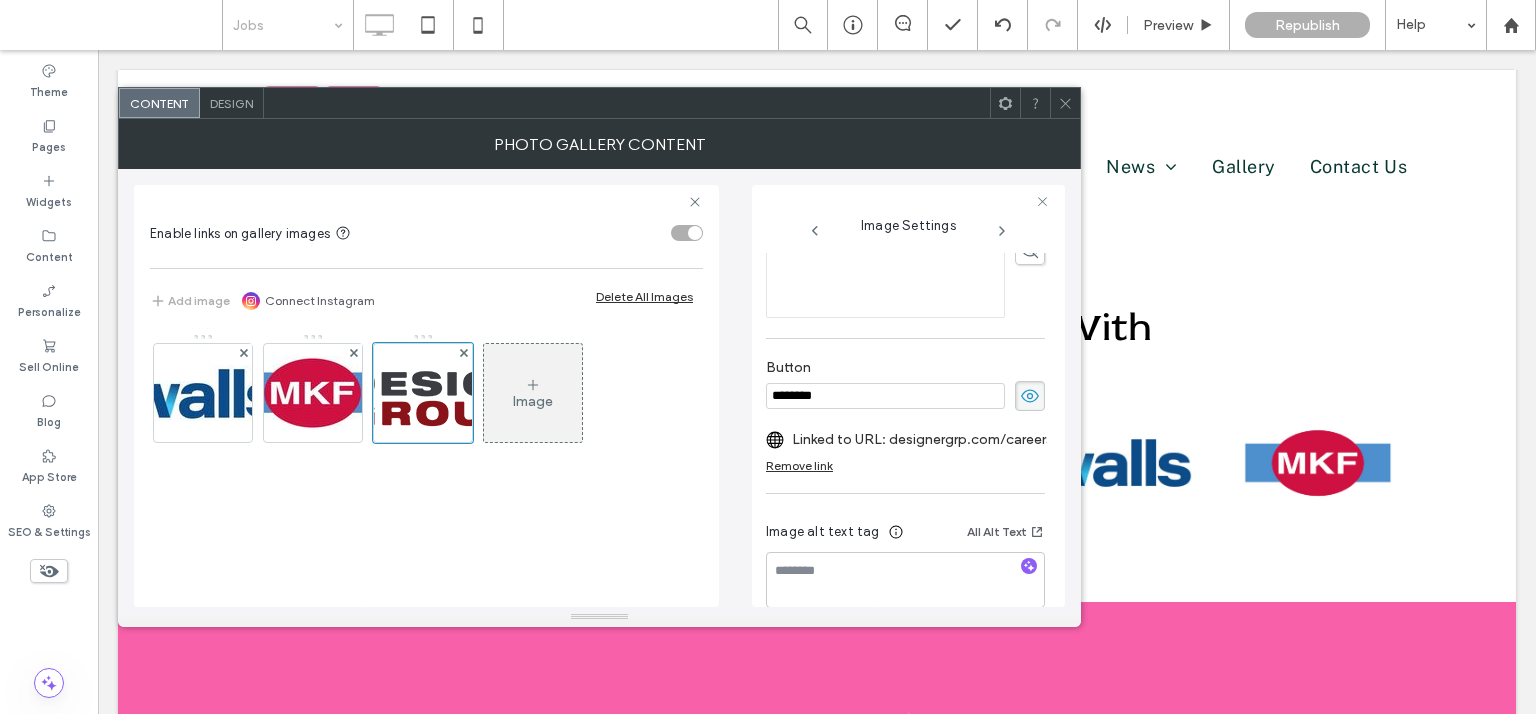 scroll, scrollTop: 608, scrollLeft: 0, axis: vertical 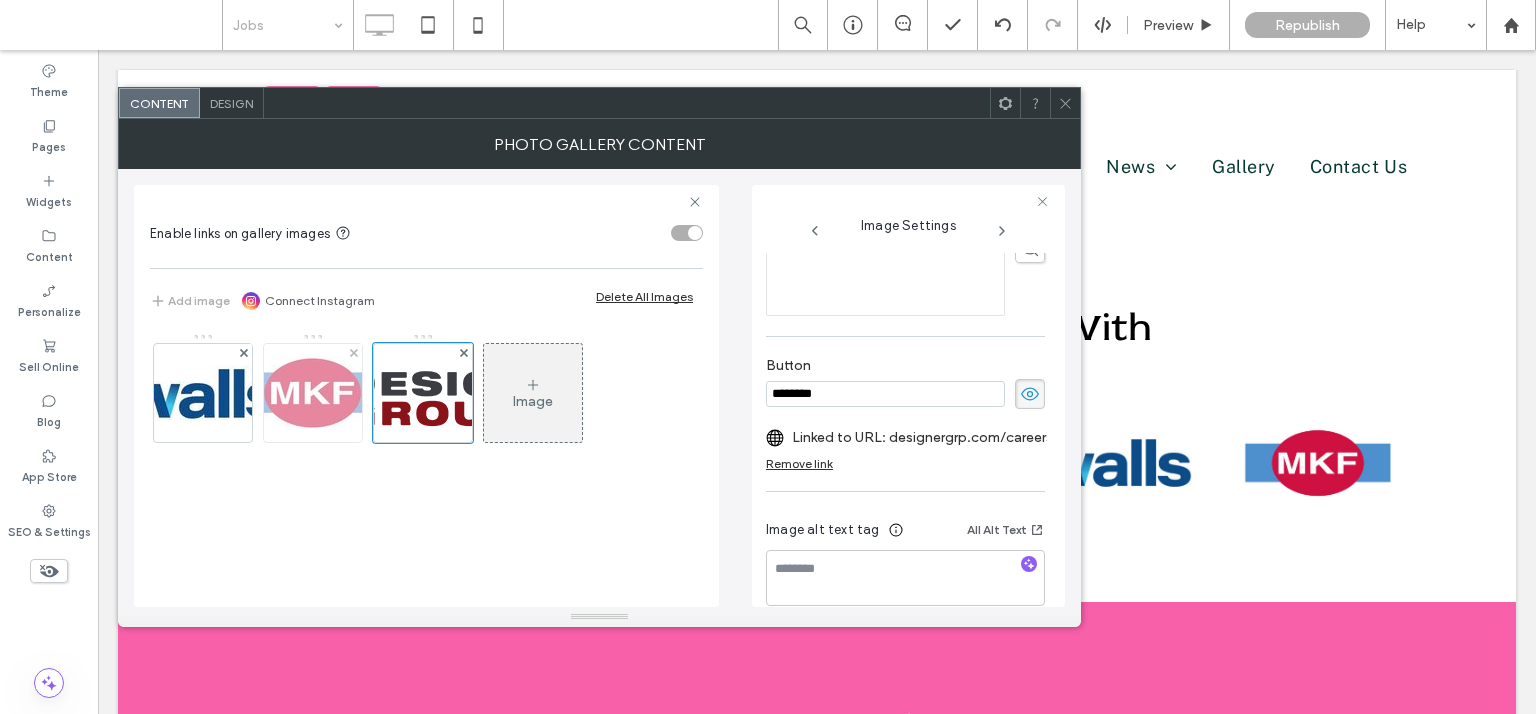 click at bounding box center (313, 393) 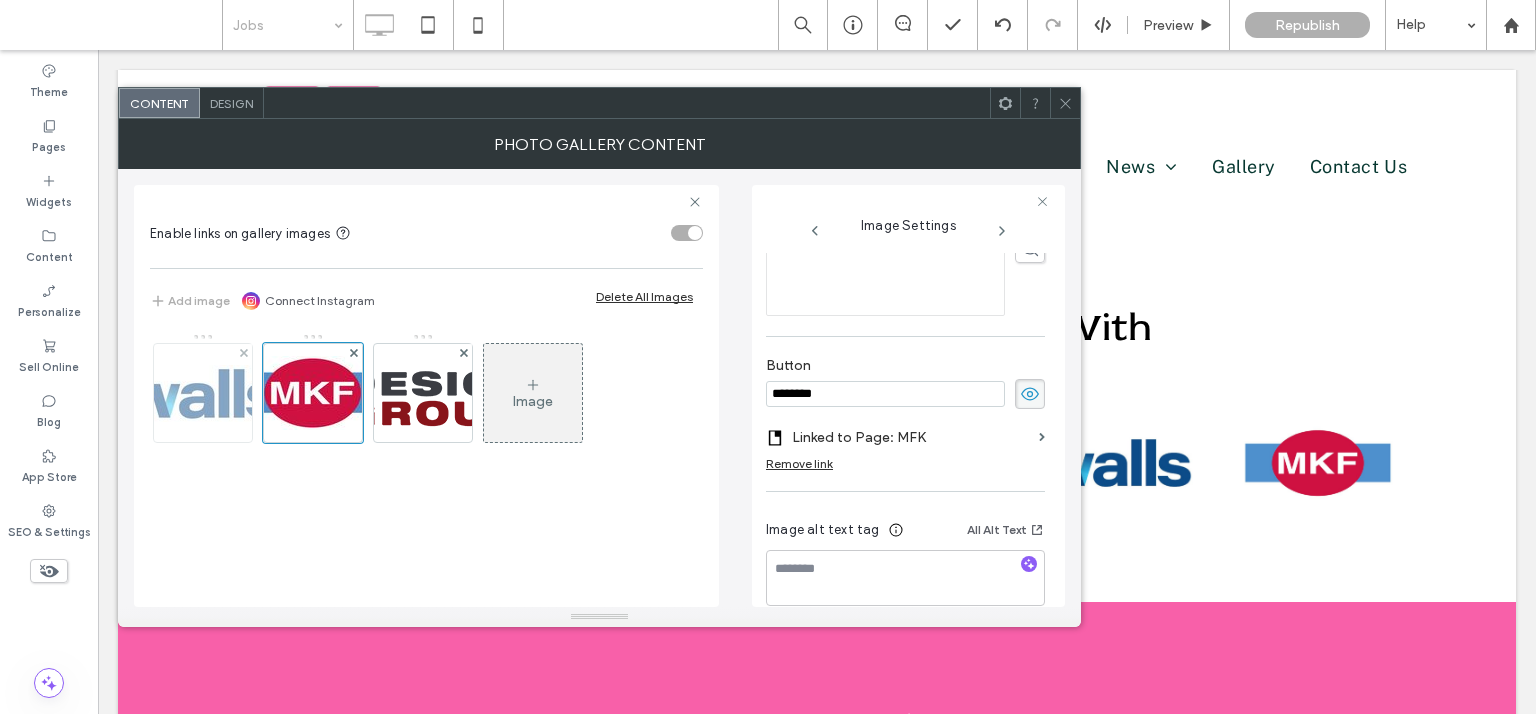 click at bounding box center [203, 393] 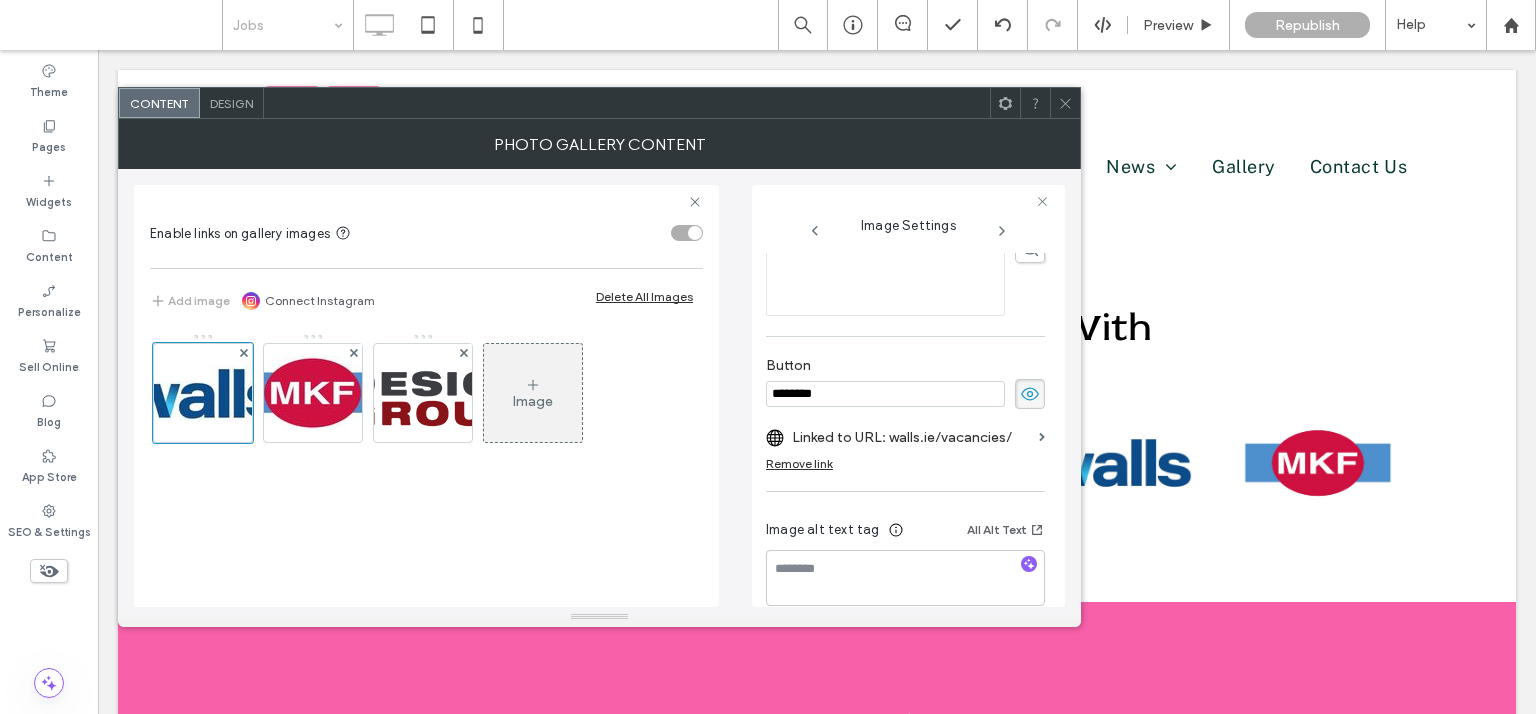drag, startPoint x: 1063, startPoint y: 98, endPoint x: 1073, endPoint y: 110, distance: 15.6205 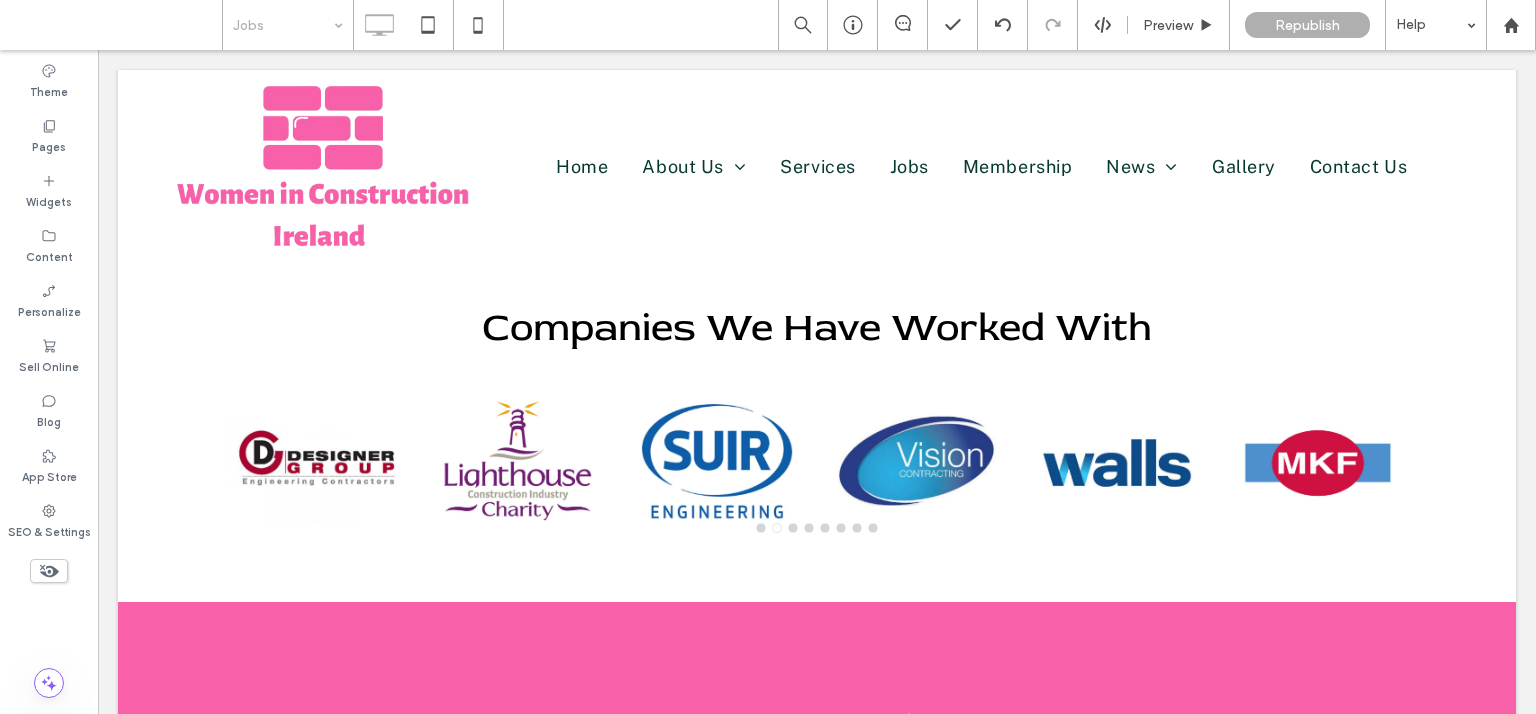 click at bounding box center (283, 25) 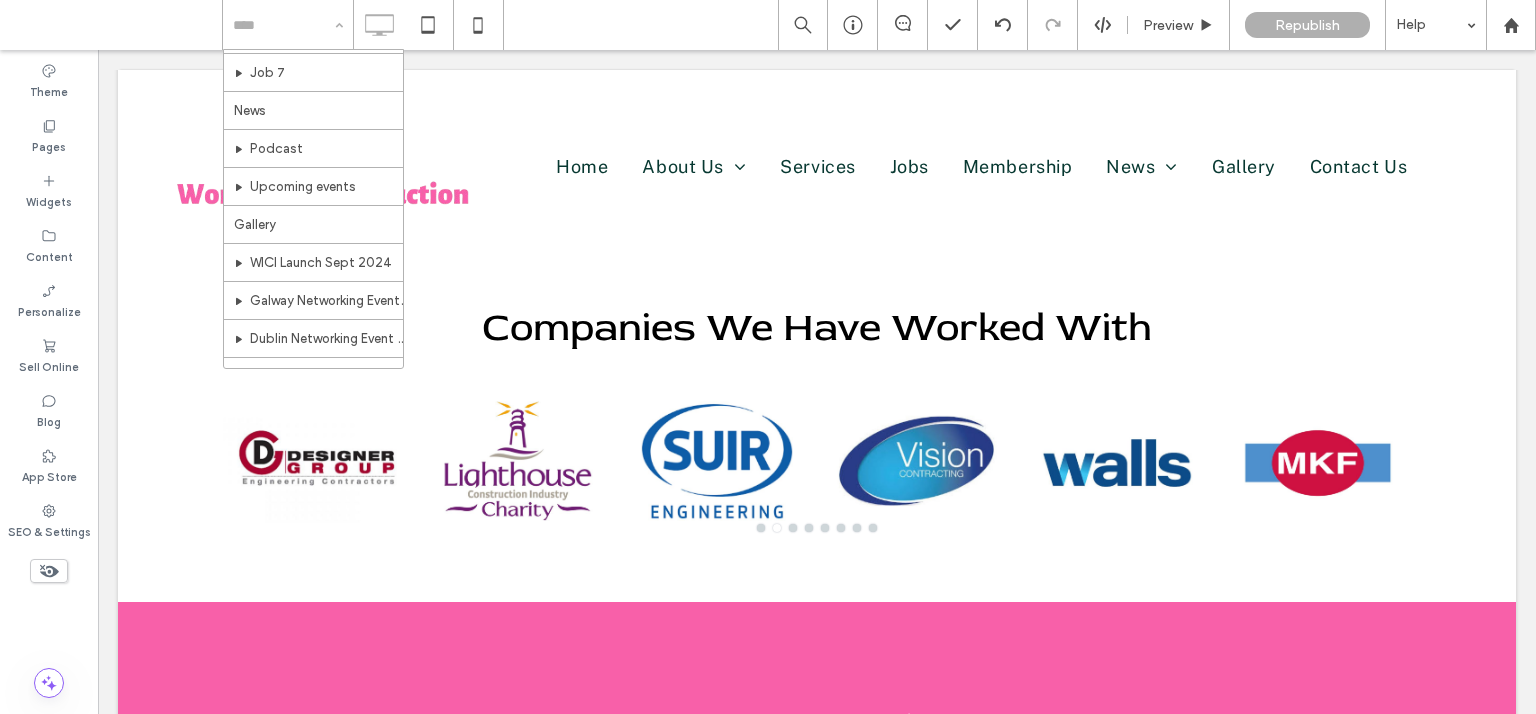 scroll, scrollTop: 864, scrollLeft: 0, axis: vertical 